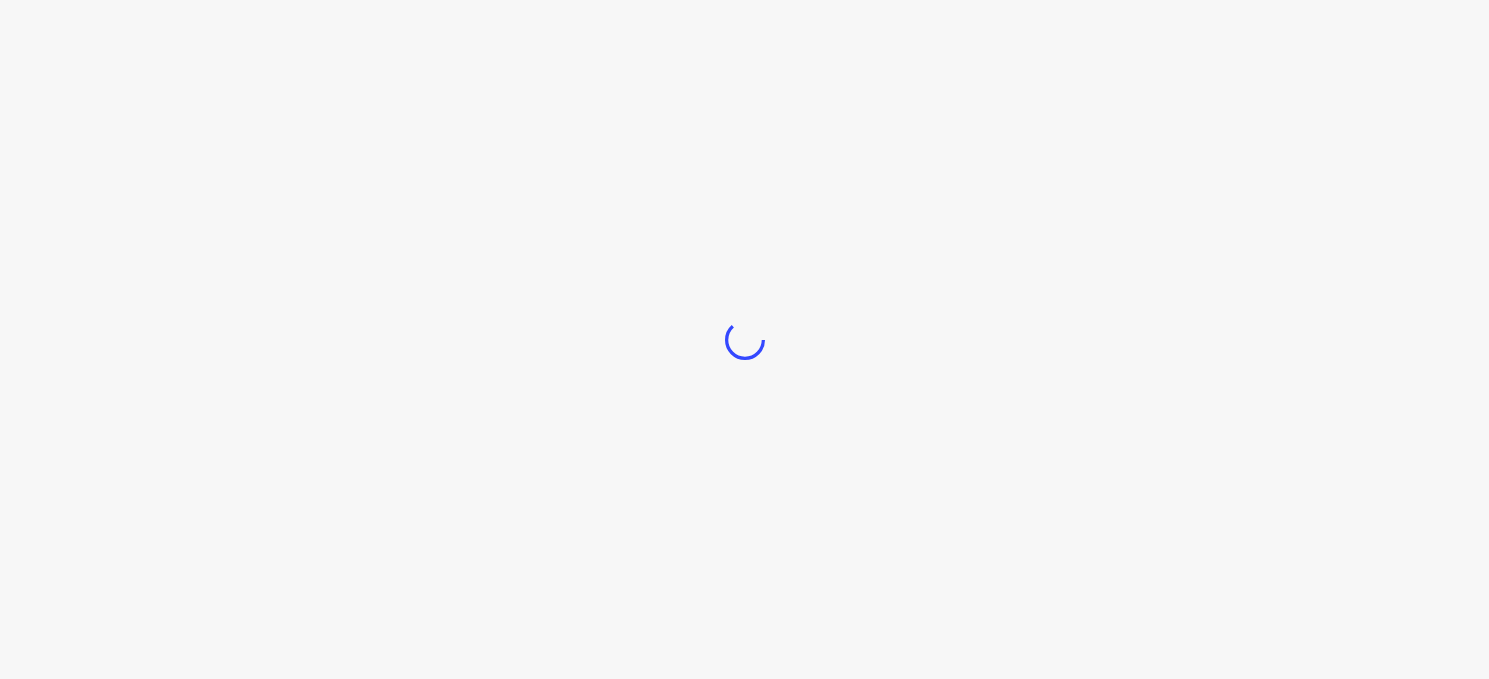 scroll, scrollTop: 0, scrollLeft: 0, axis: both 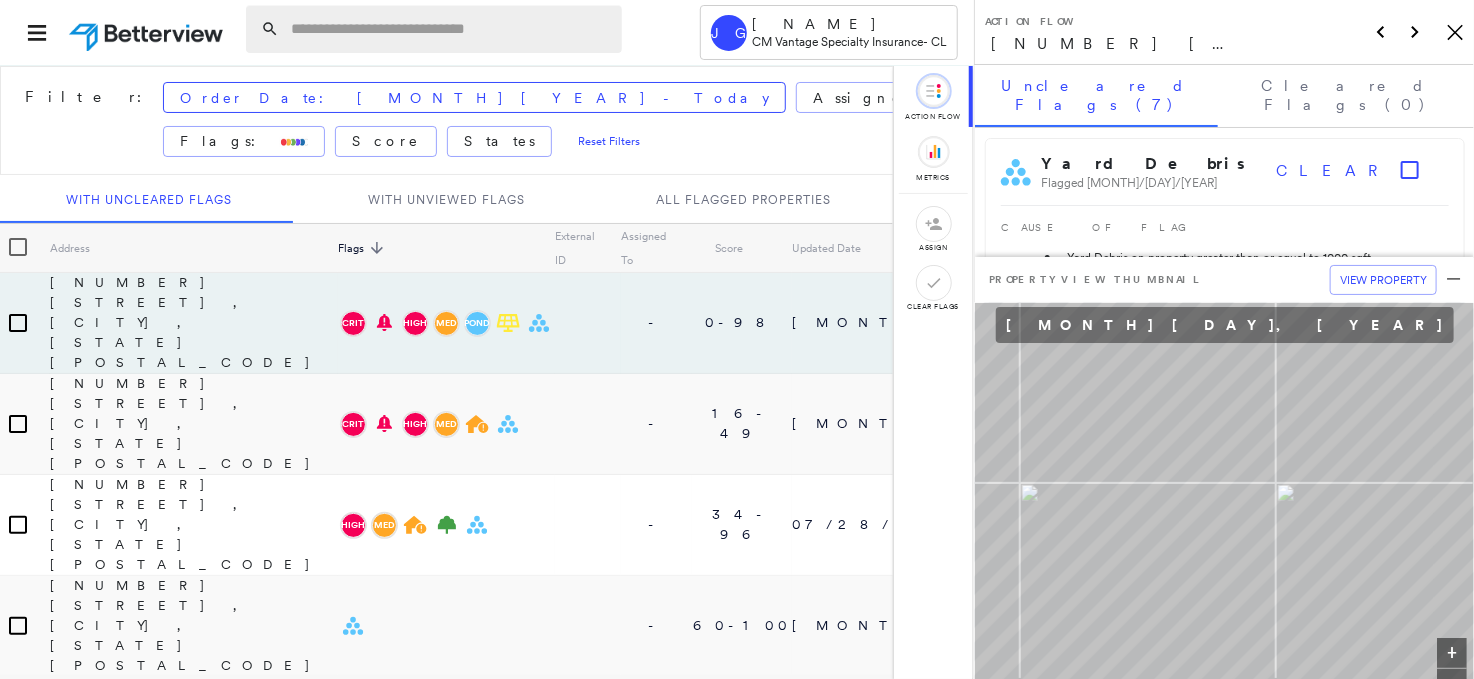 click at bounding box center [450, 29] 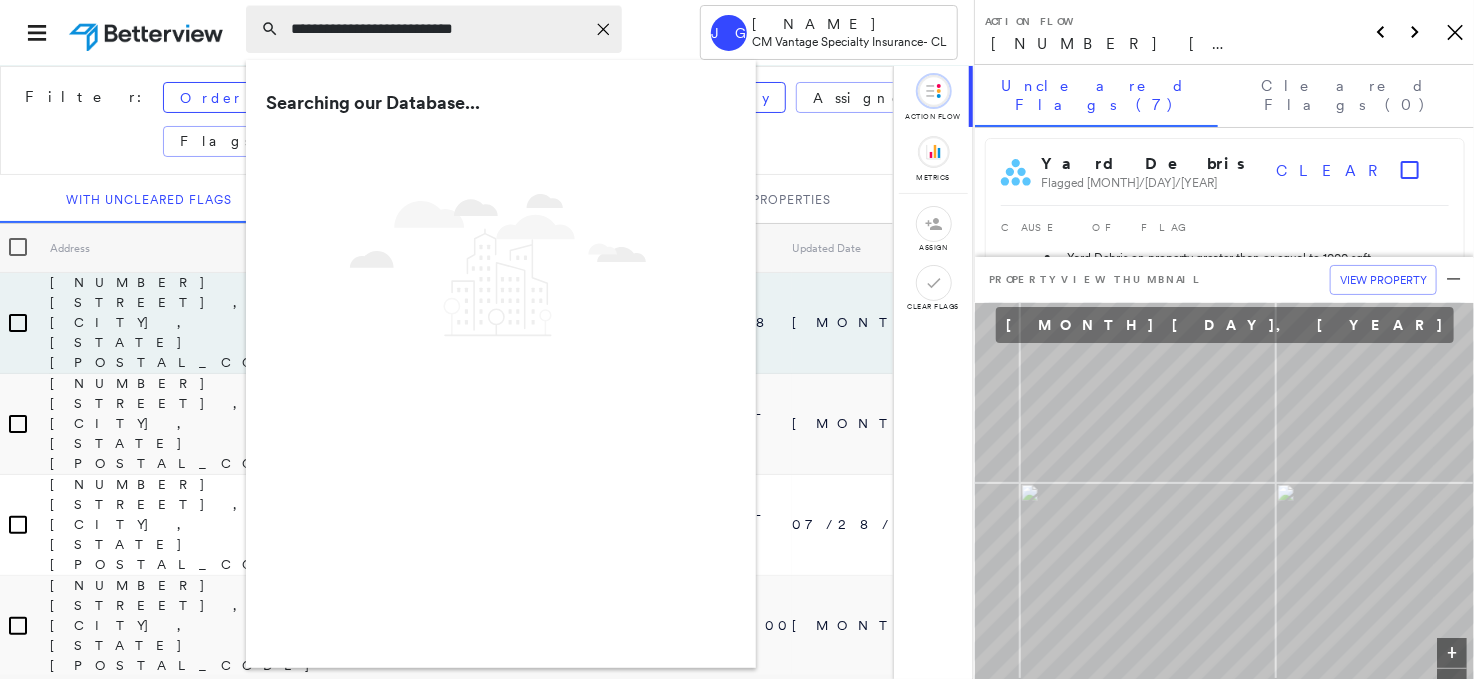 type on "**********" 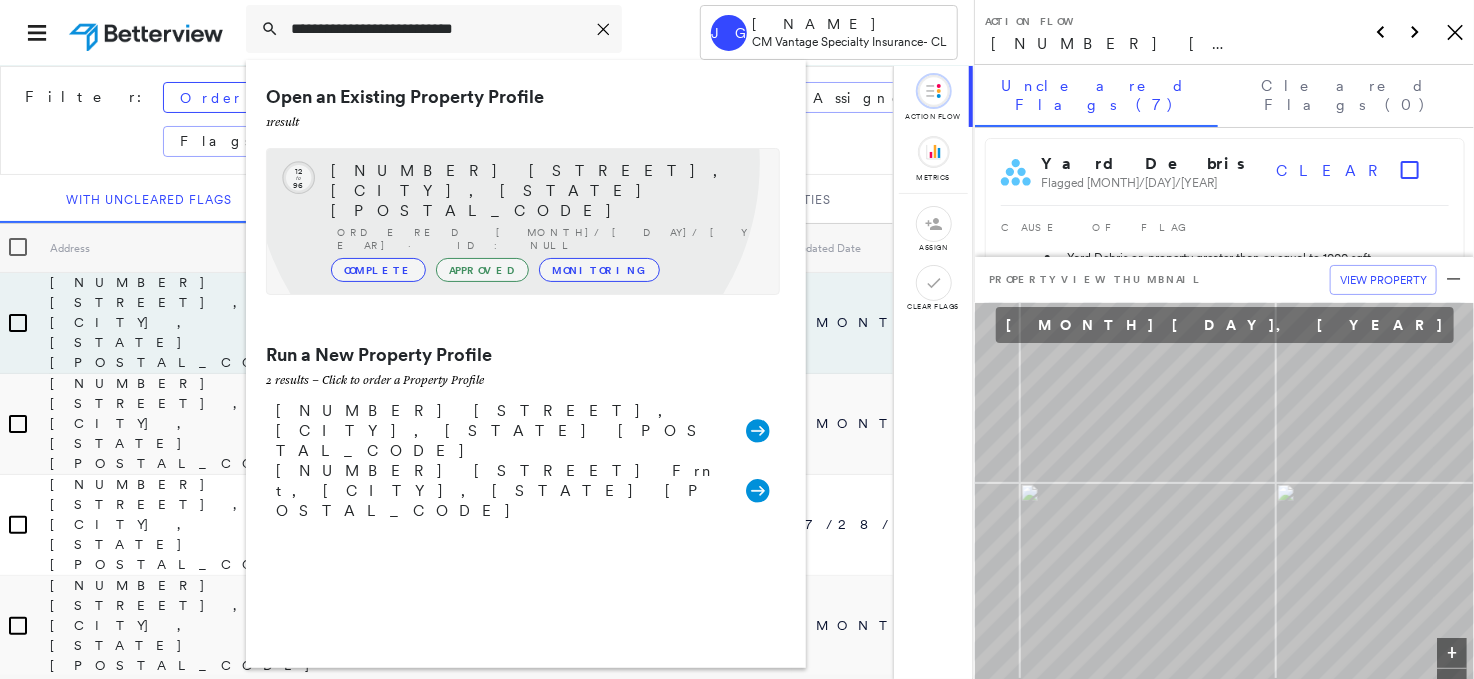 click on "[NUMBER] [STREET], [CITY], [STATE] [POSTAL_CODE]" at bounding box center [545, 191] 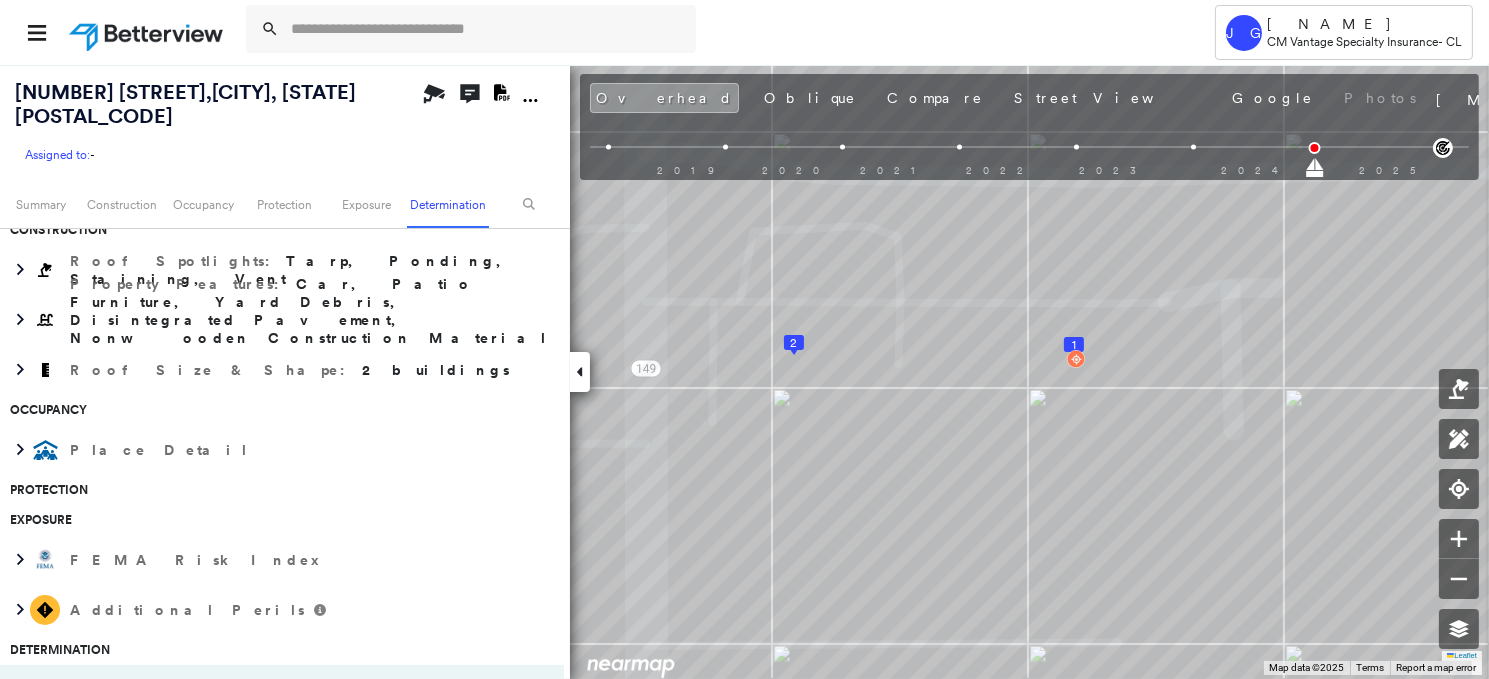 scroll, scrollTop: 0, scrollLeft: 0, axis: both 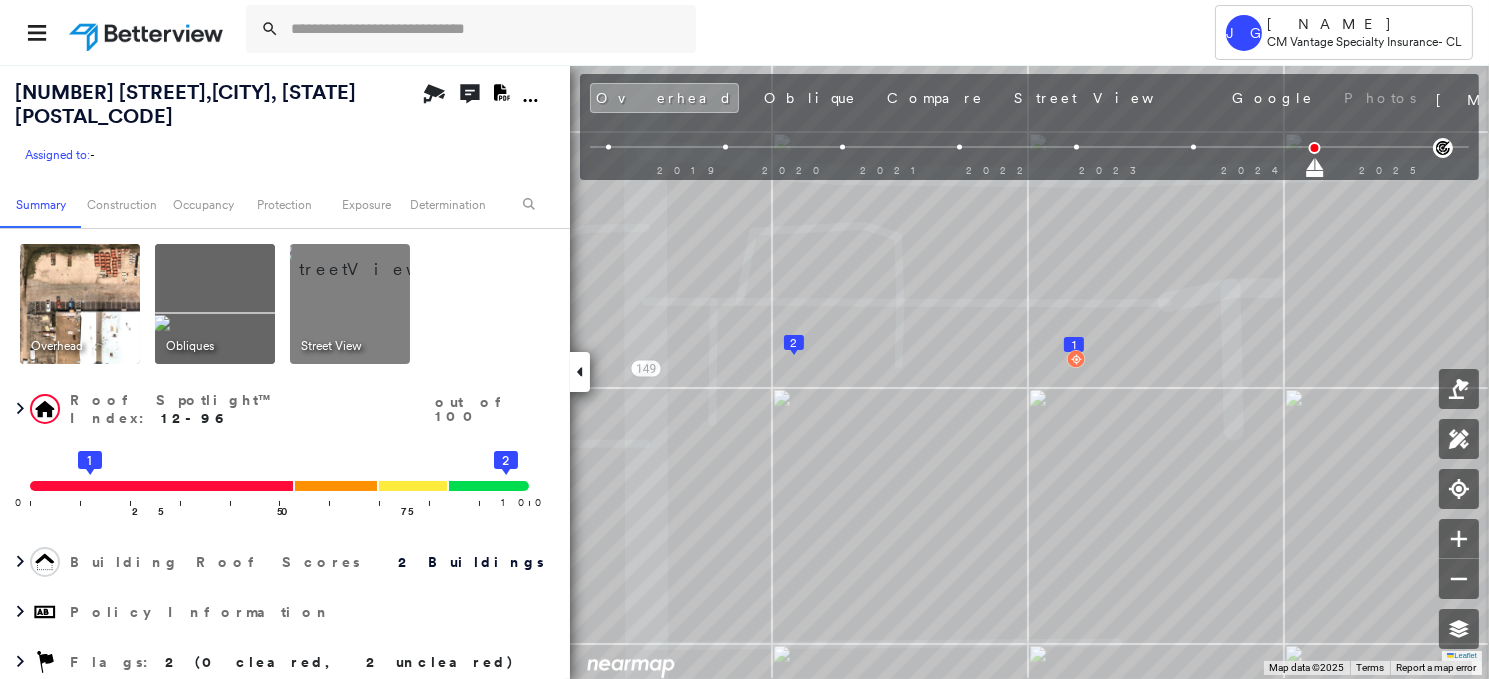 click 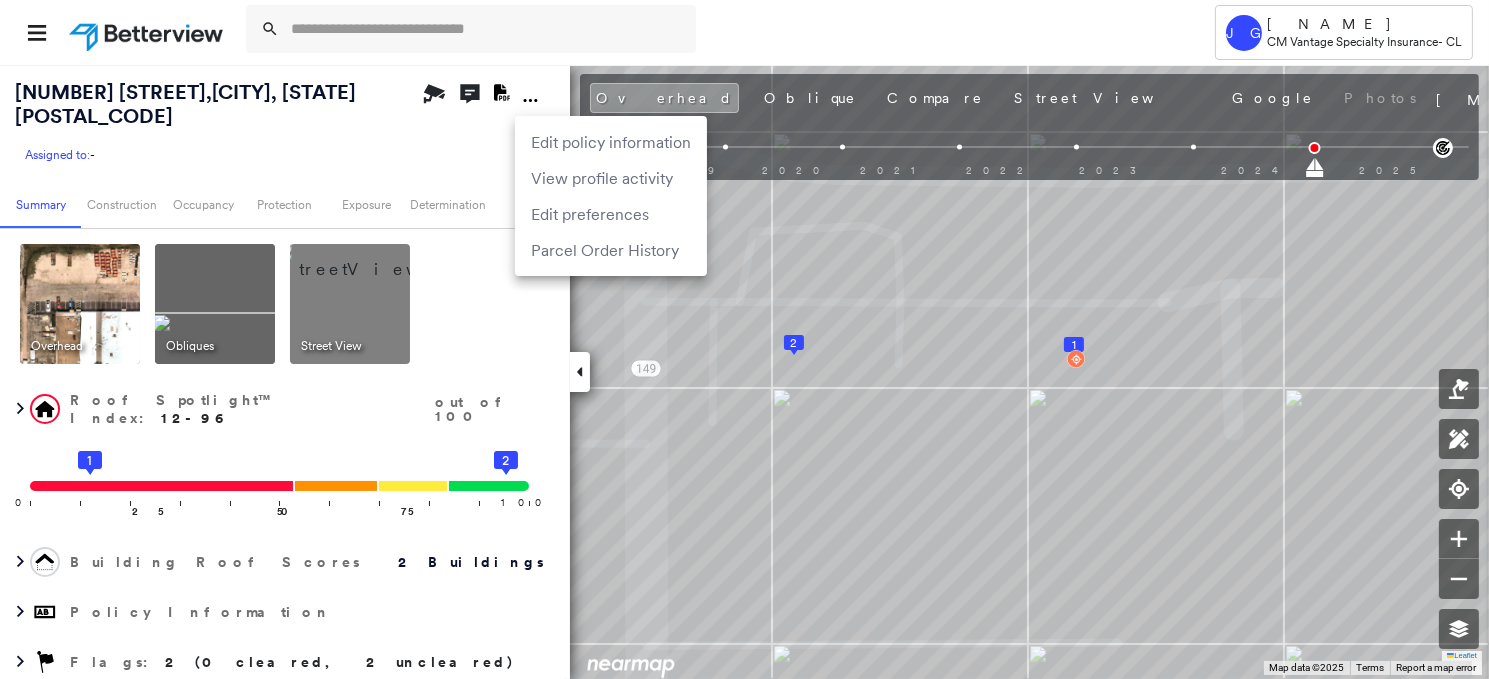 click on "Edit policy information" at bounding box center (611, 142) 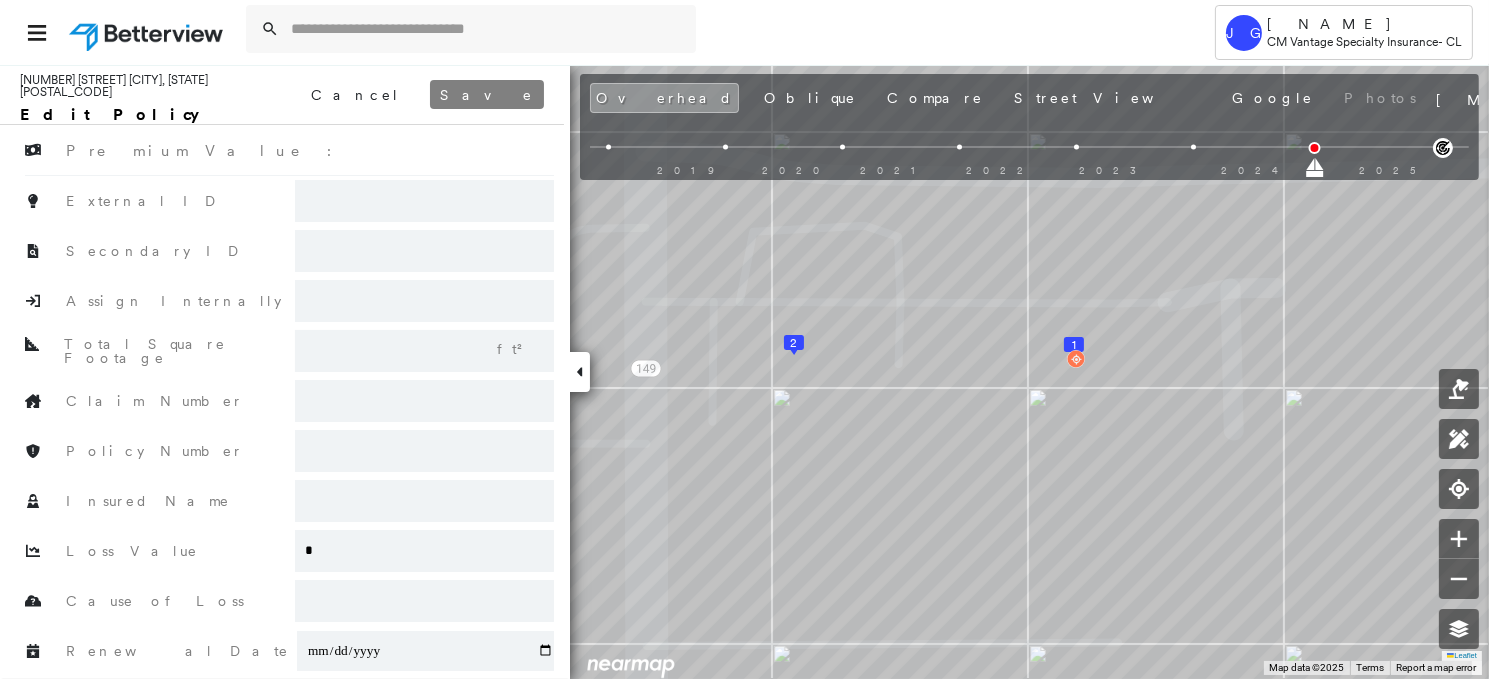 click on "Cancel" at bounding box center [355, 94] 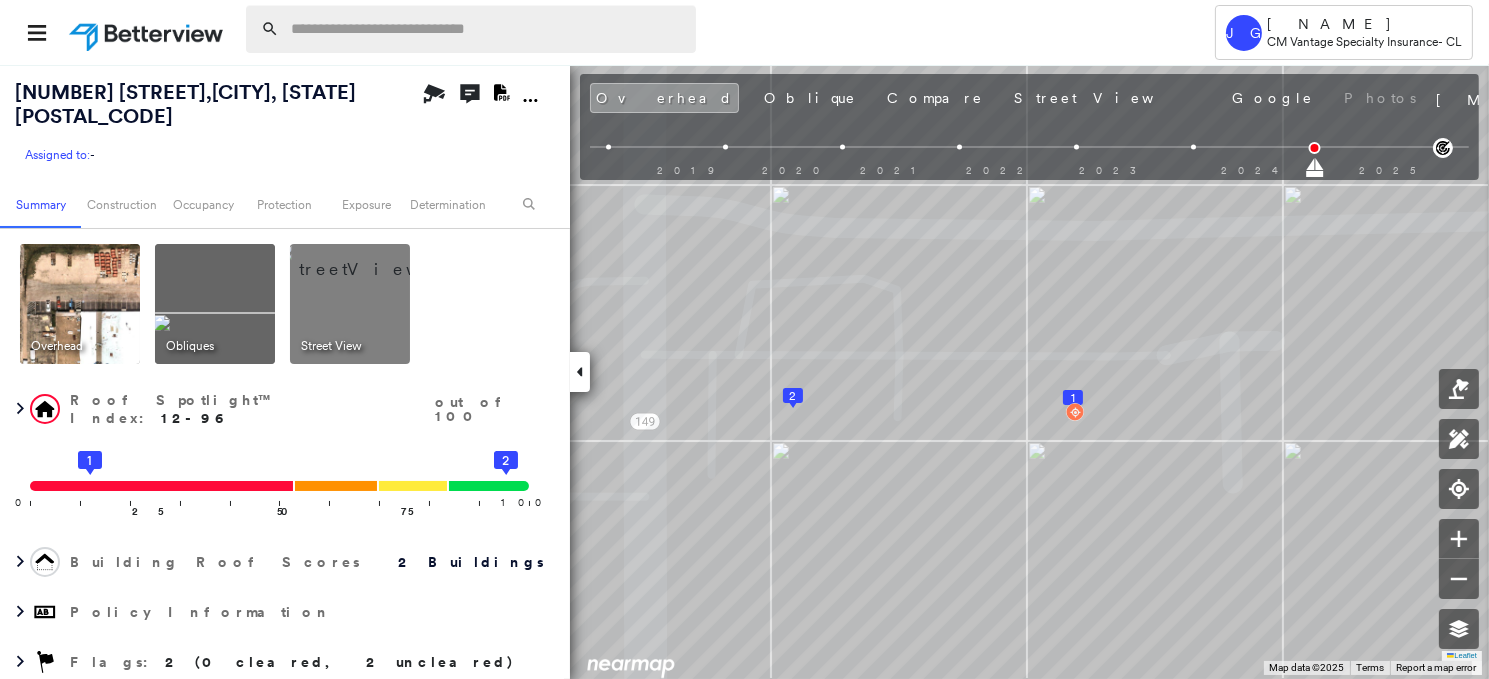 click at bounding box center [487, 29] 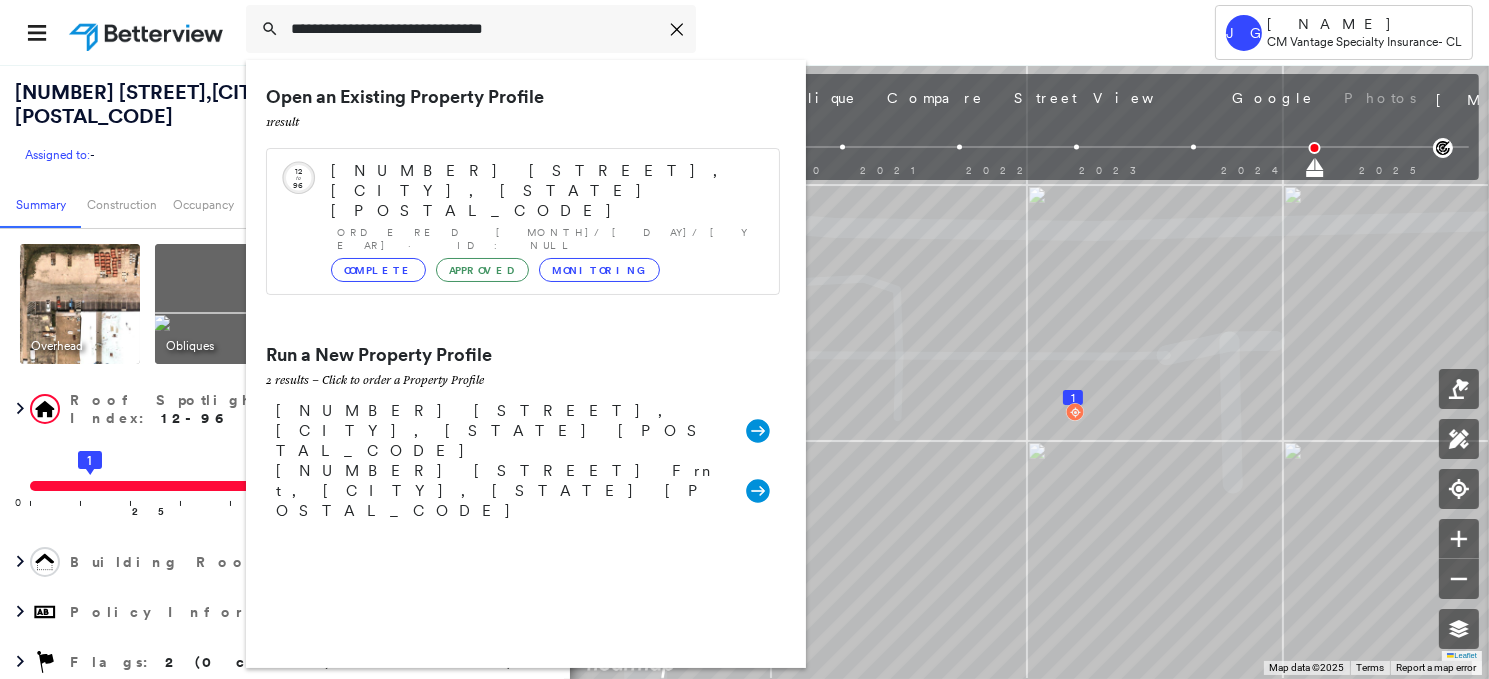 type on "**********" 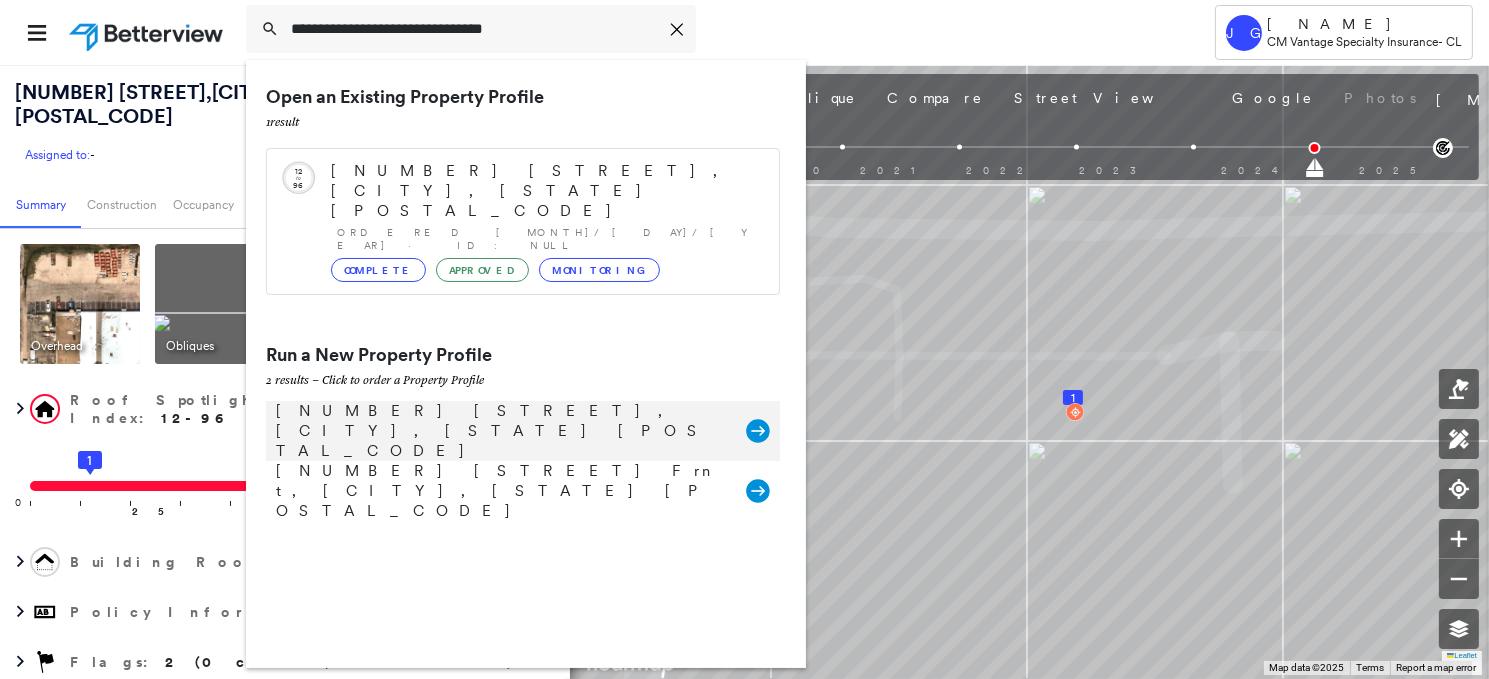 click 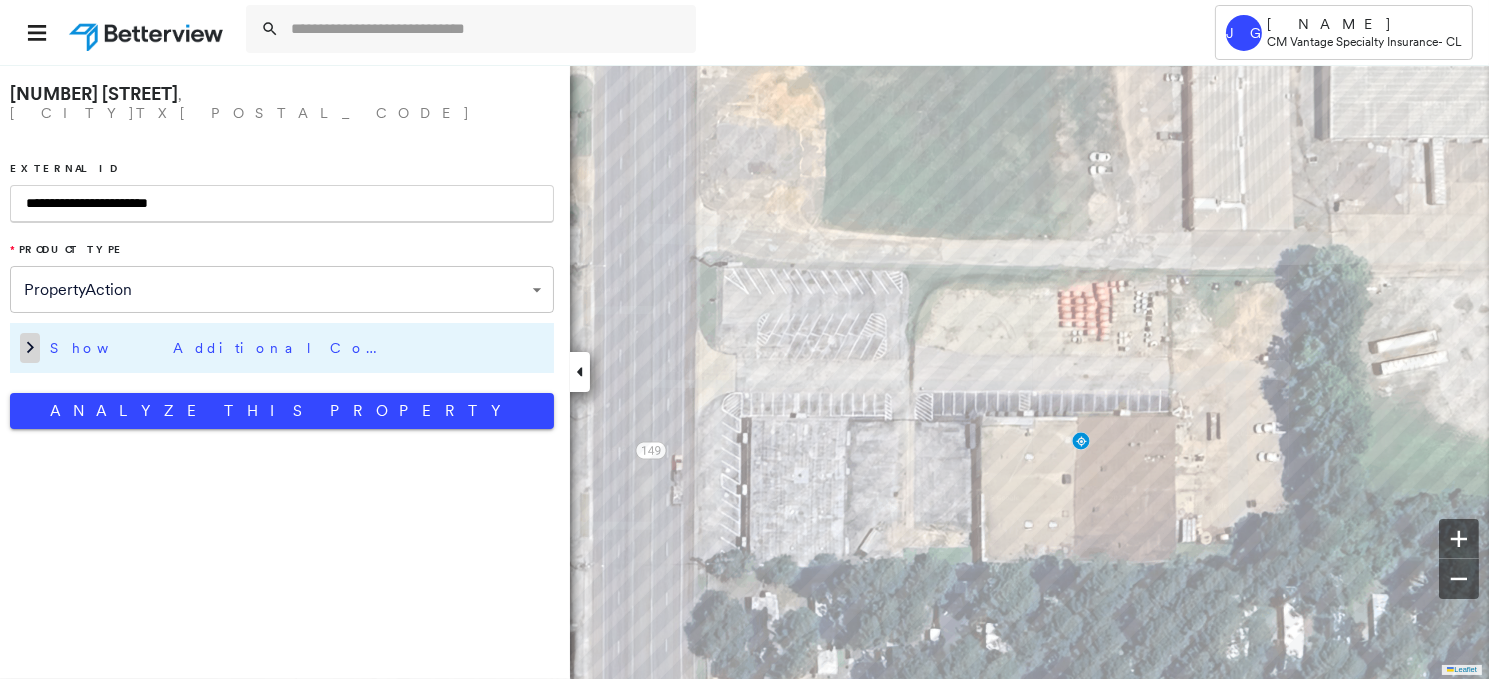 type on "**********" 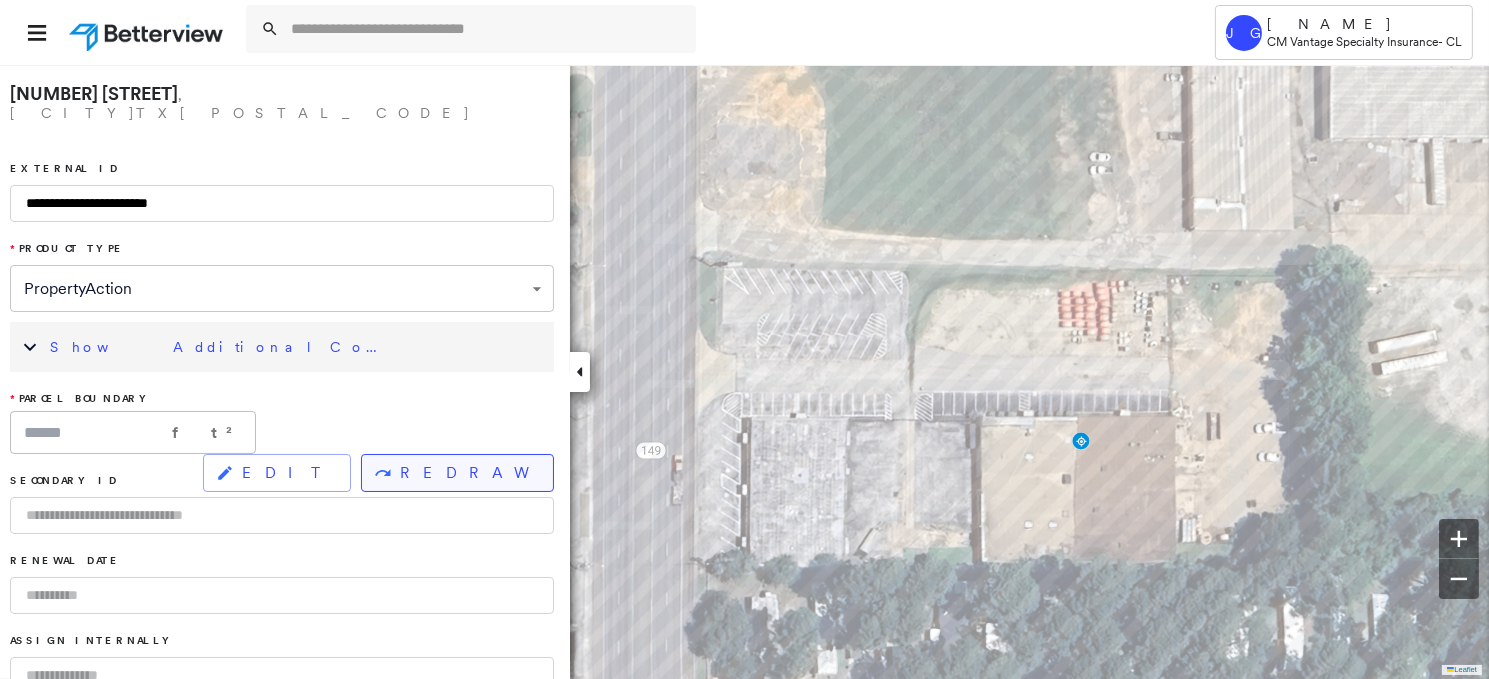 click on "REDRAW" at bounding box center (468, 473) 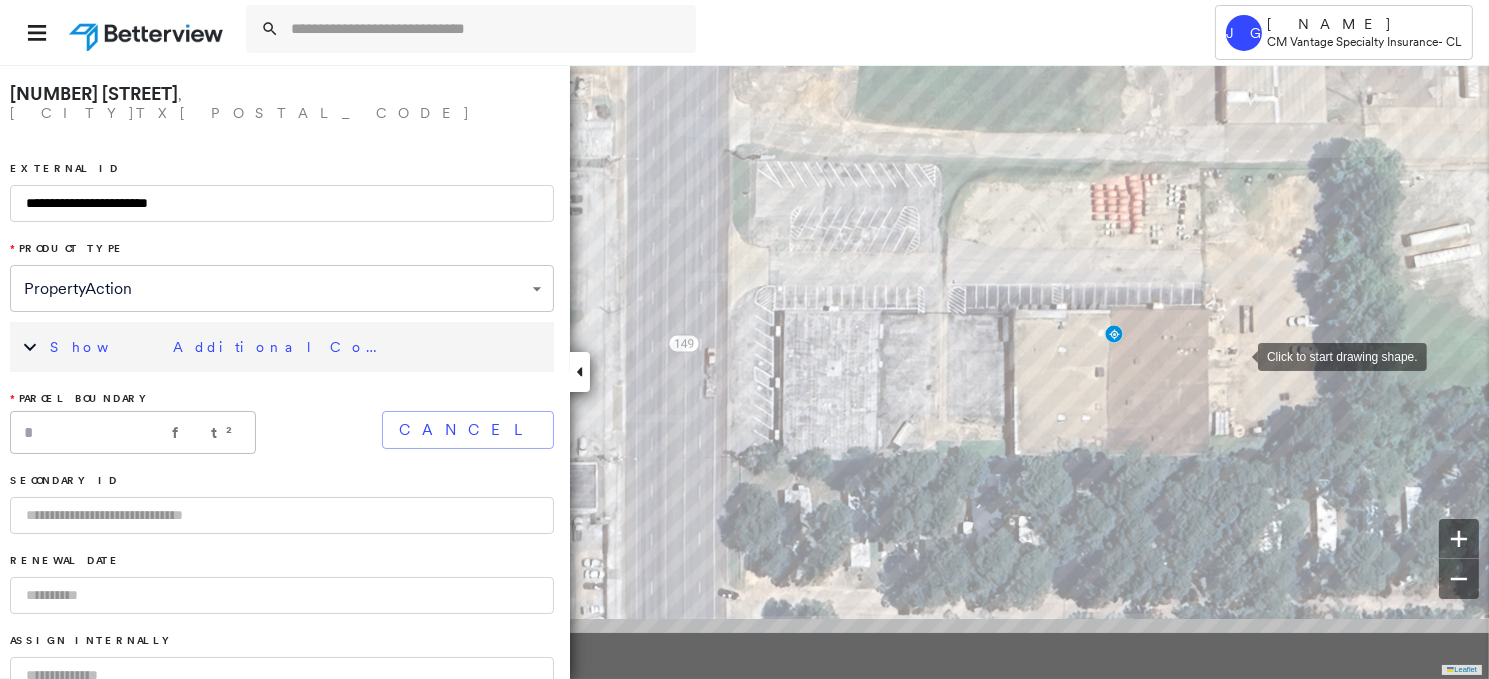 drag, startPoint x: 1325, startPoint y: 469, endPoint x: 1219, endPoint y: 341, distance: 166.19266 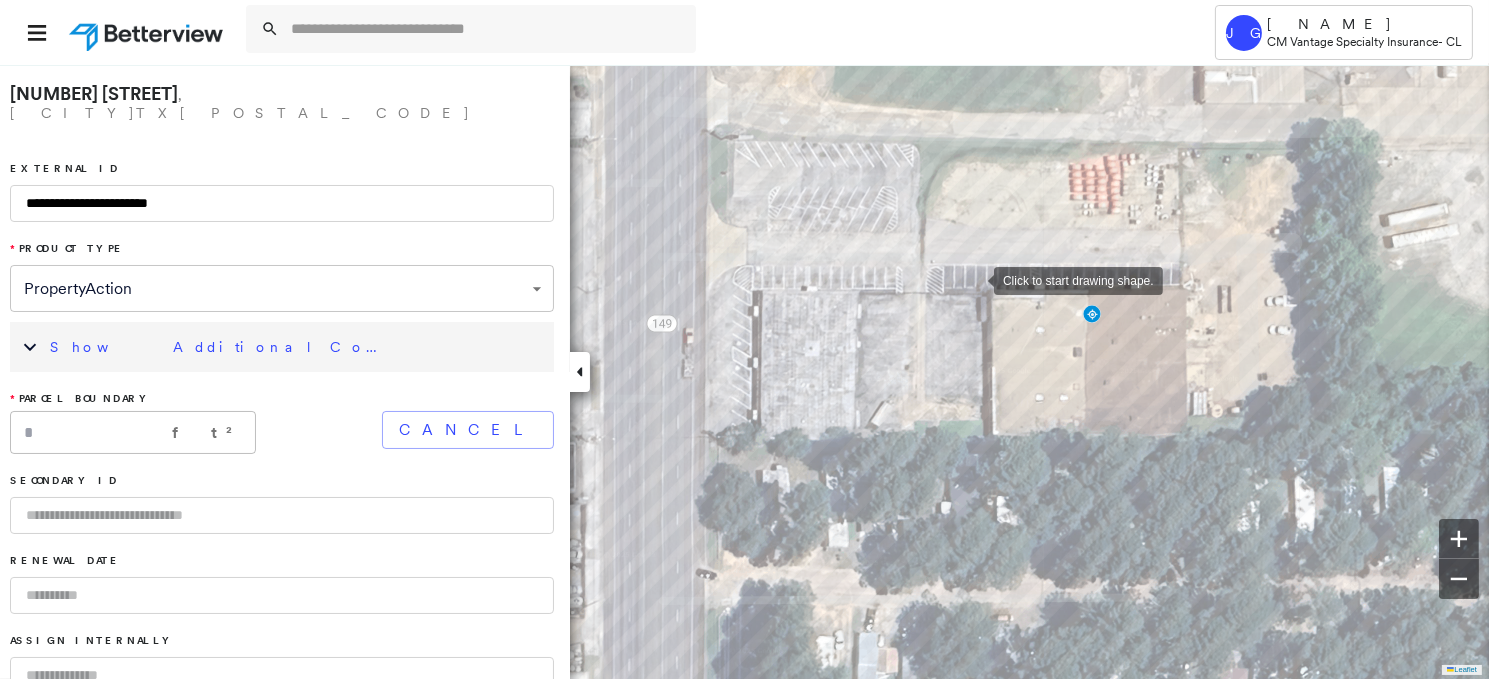 click at bounding box center (974, 279) 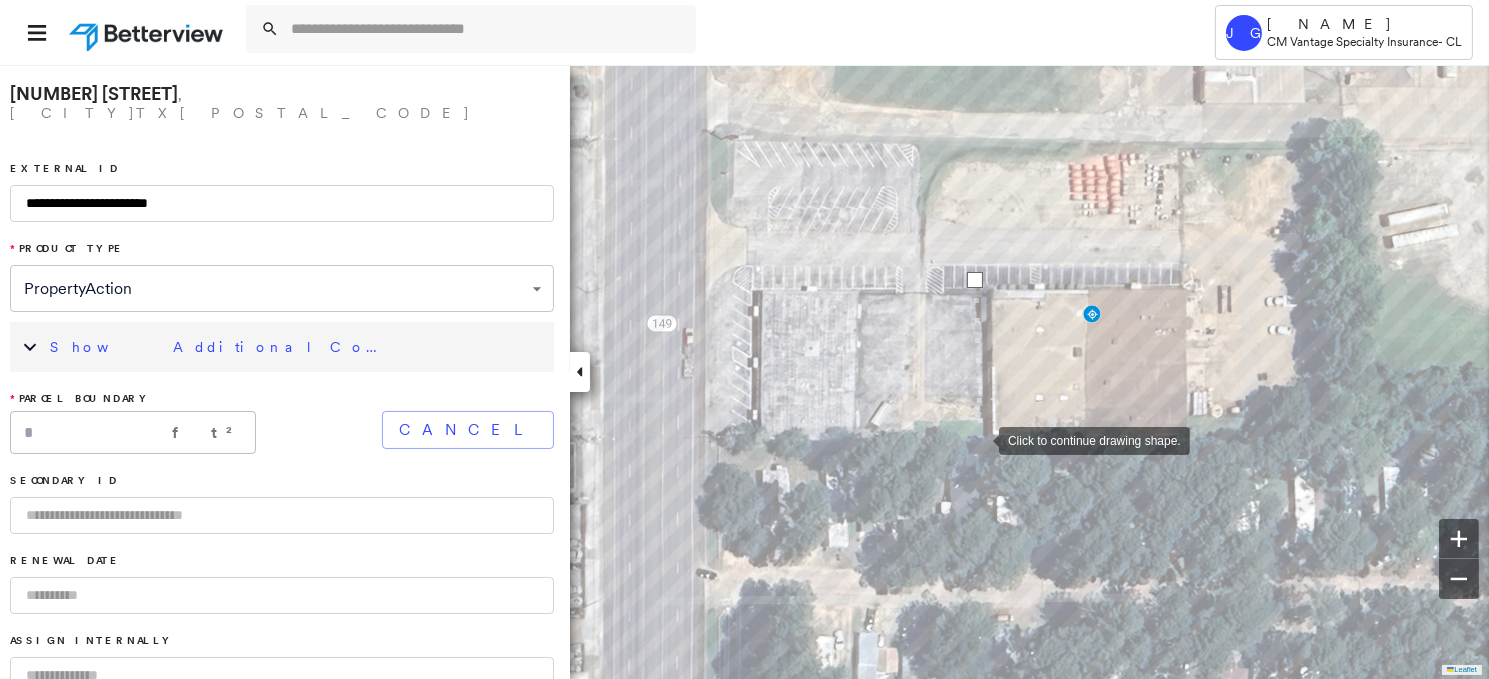 click at bounding box center (979, 439) 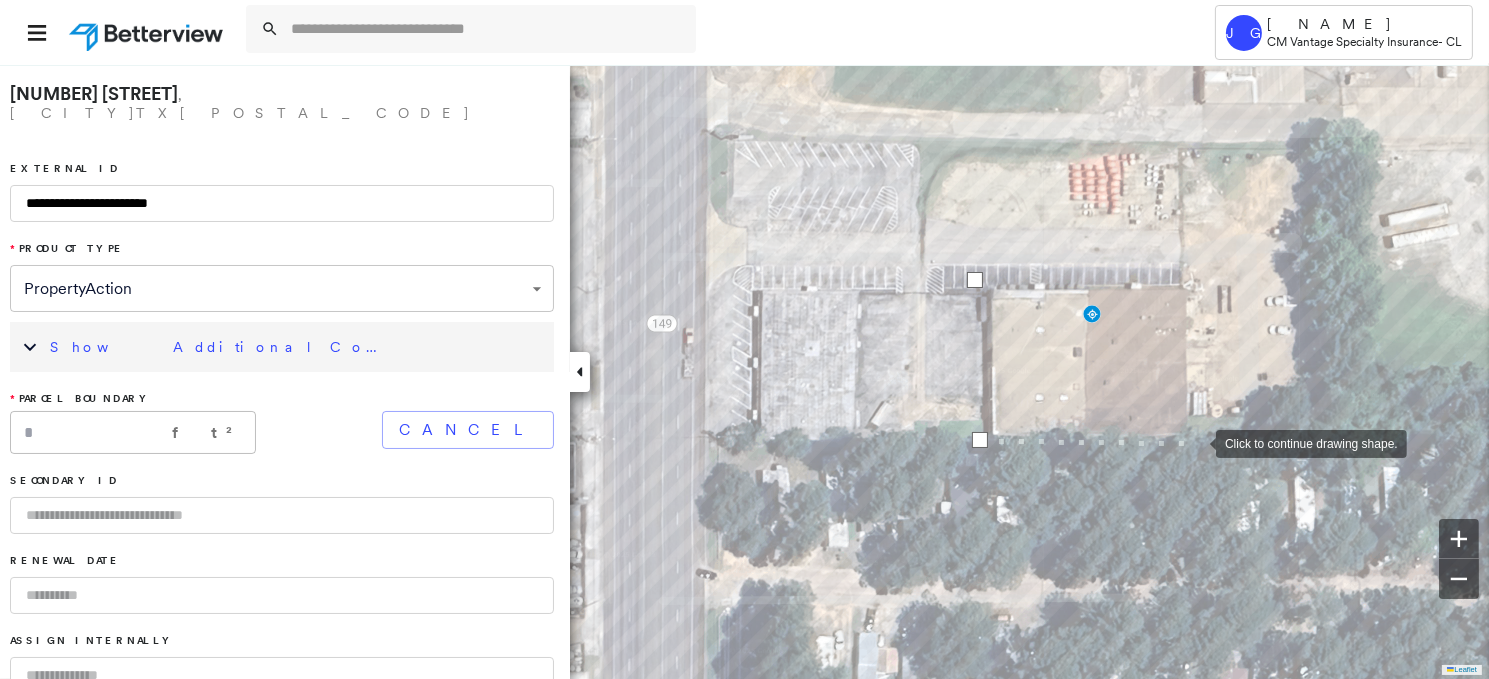 click at bounding box center (1196, 442) 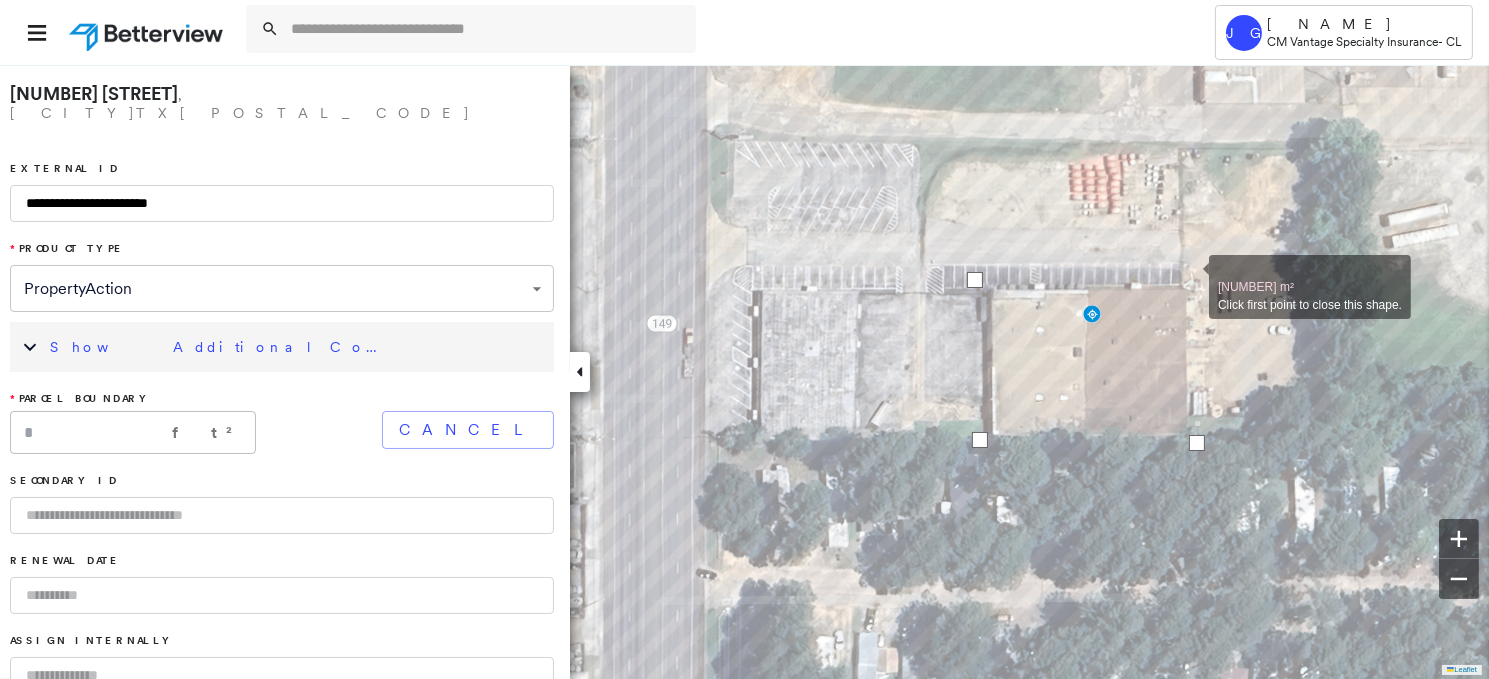 click at bounding box center [1189, 276] 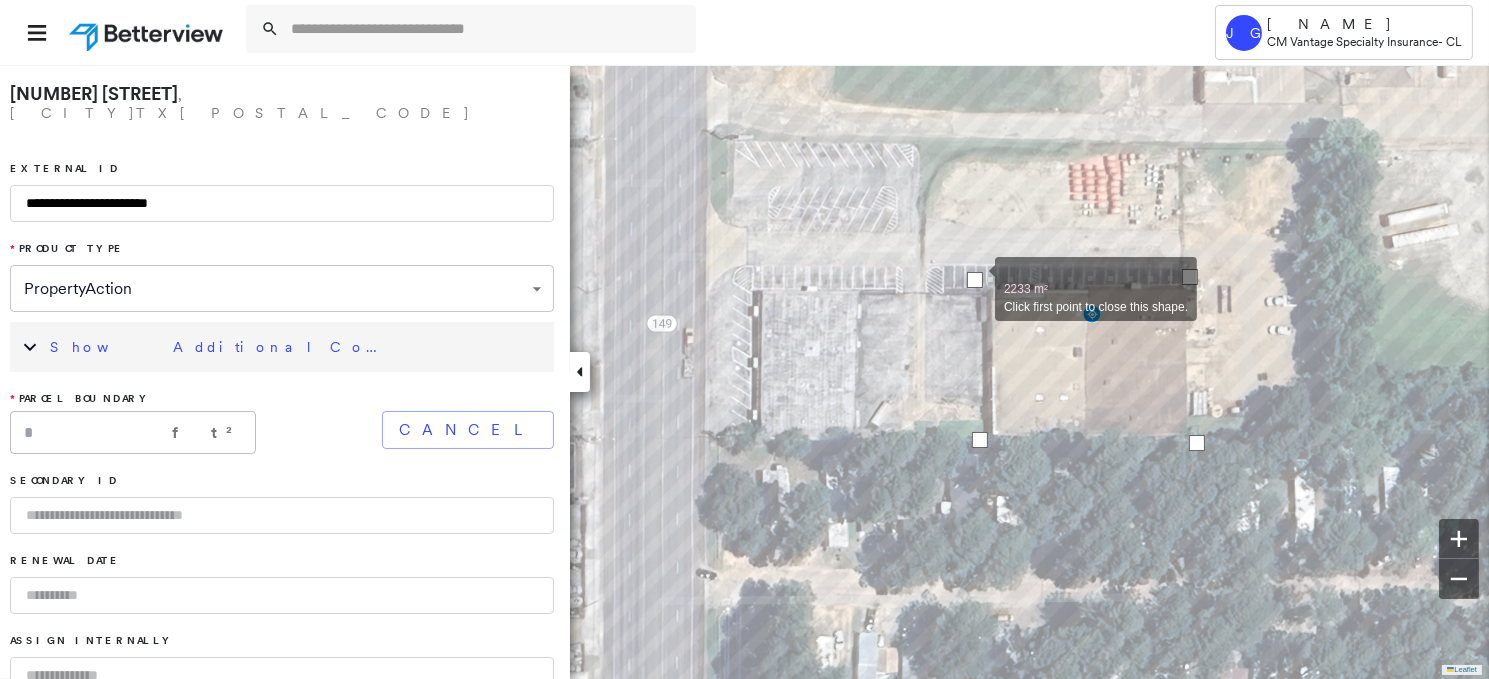 click at bounding box center (975, 280) 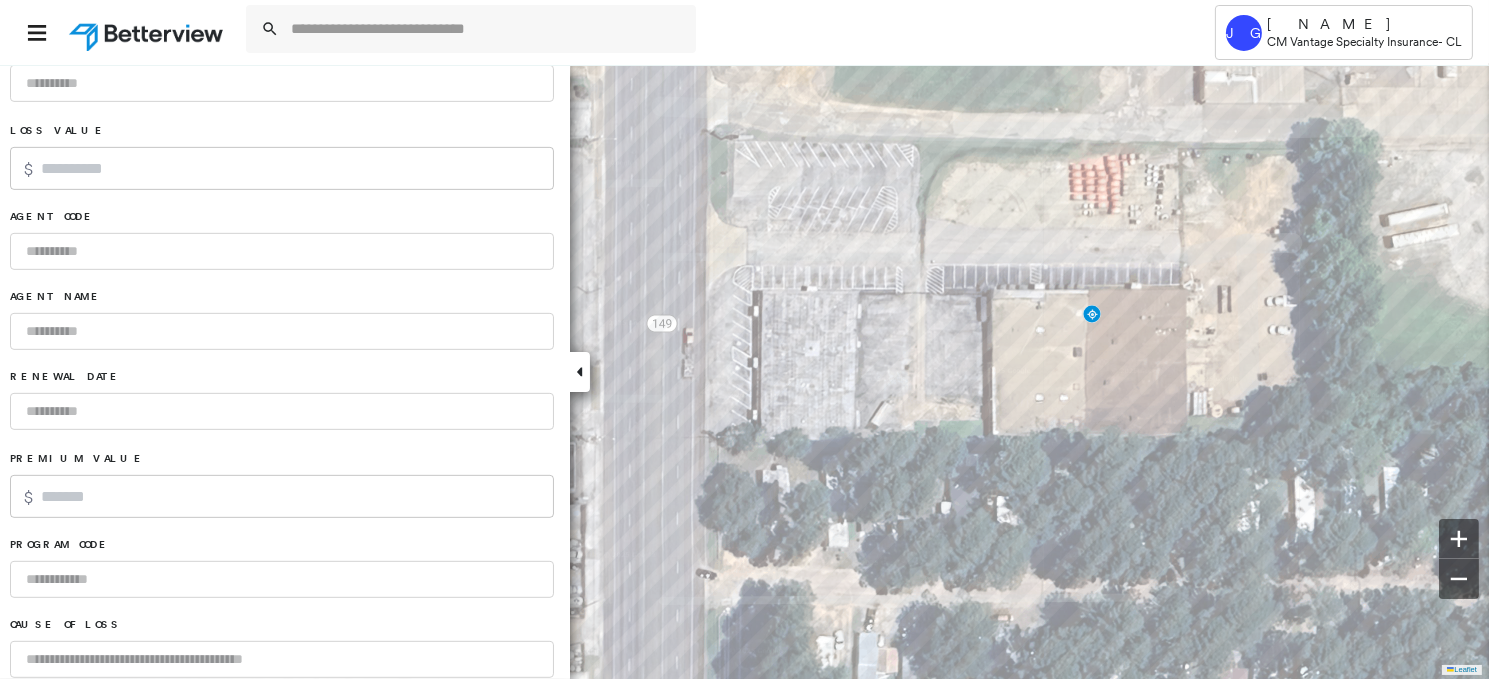 scroll, scrollTop: 1364, scrollLeft: 0, axis: vertical 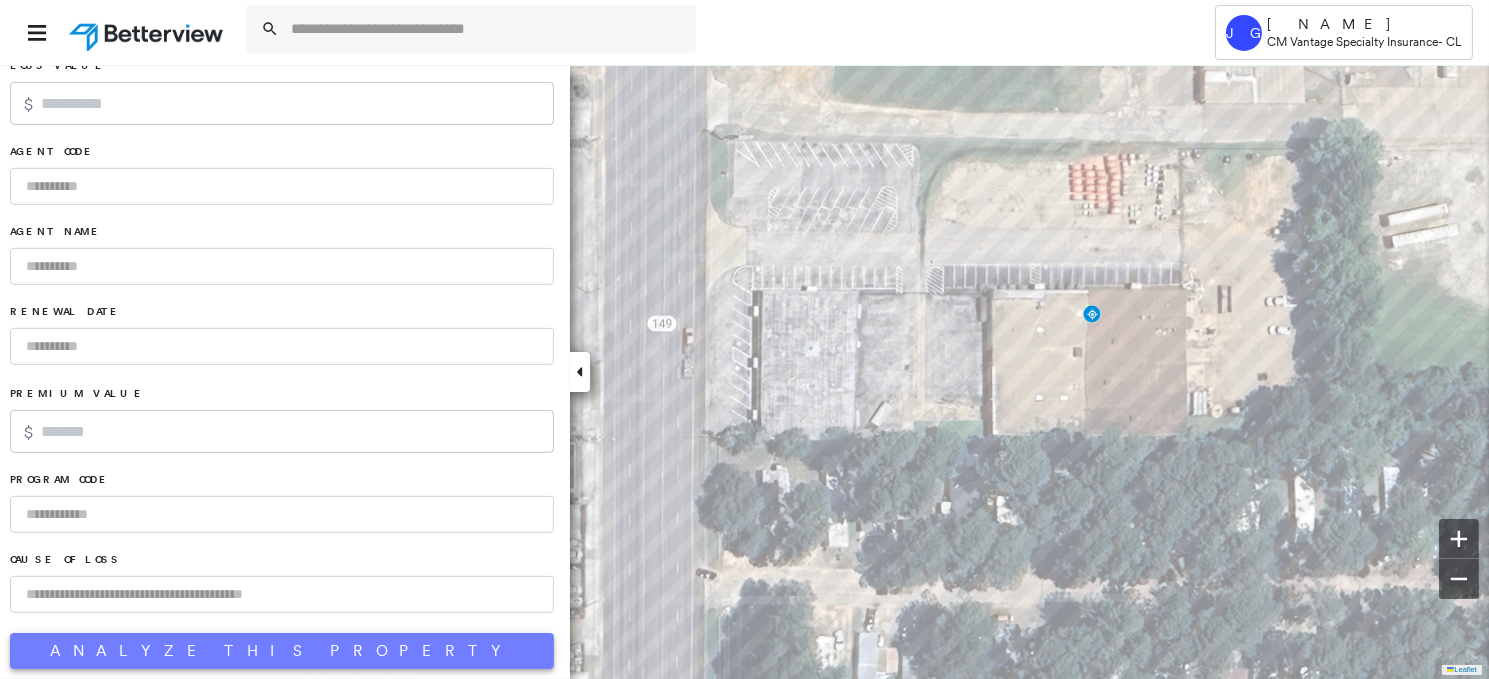 click on "Analyze This Property" at bounding box center (282, 651) 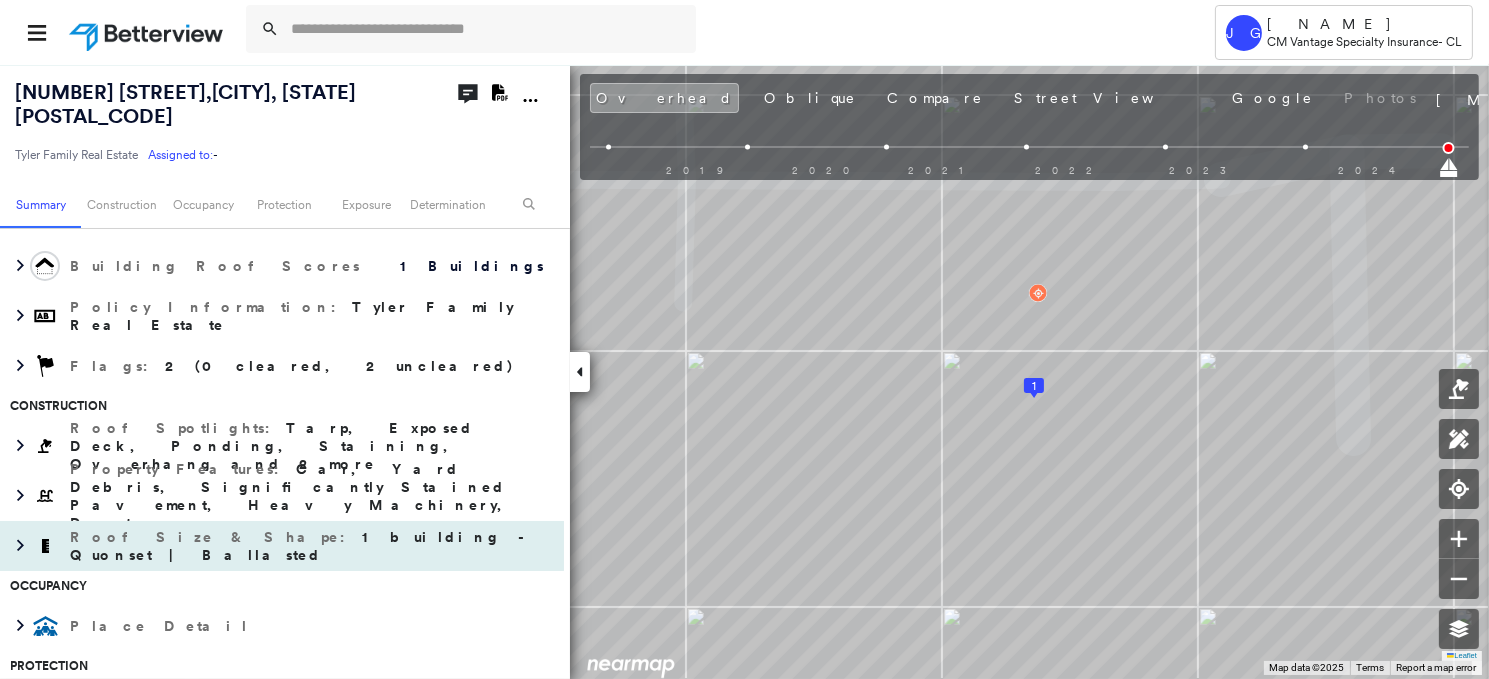 scroll, scrollTop: 300, scrollLeft: 0, axis: vertical 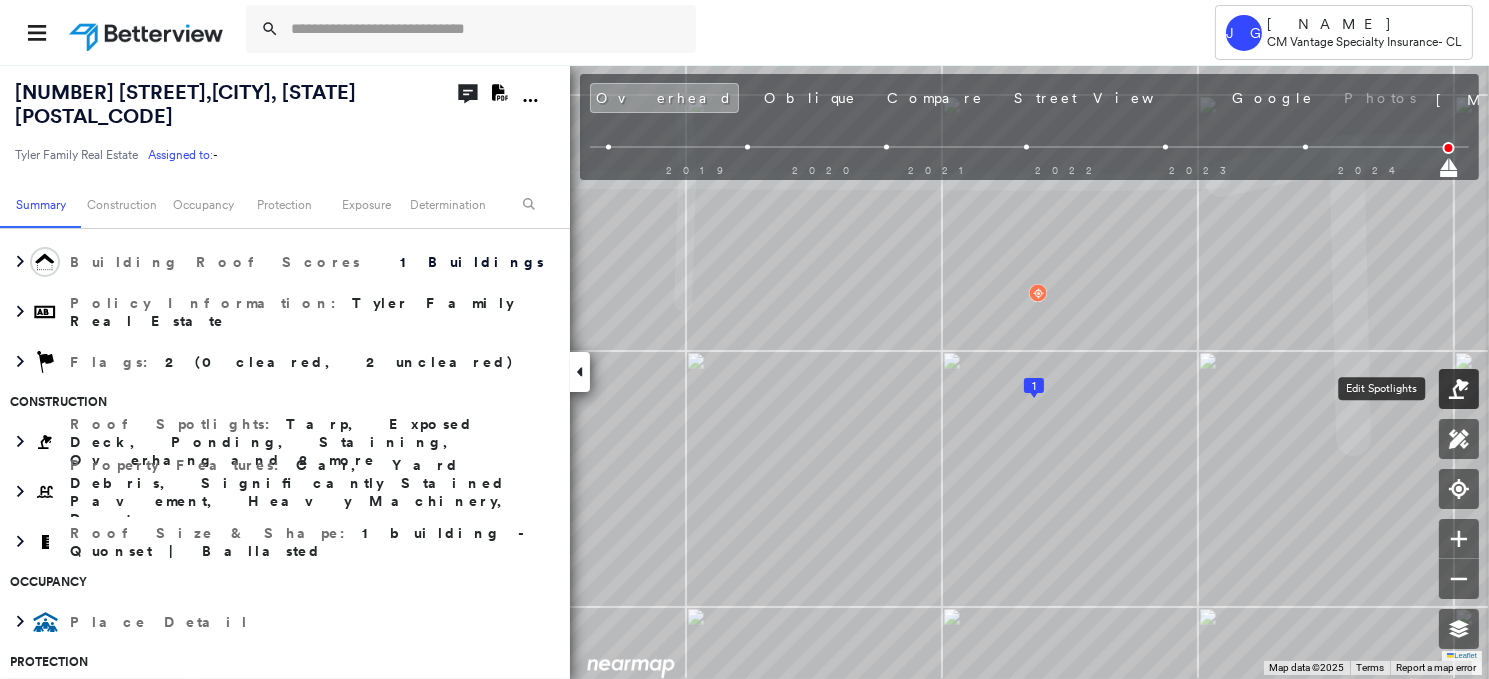 click 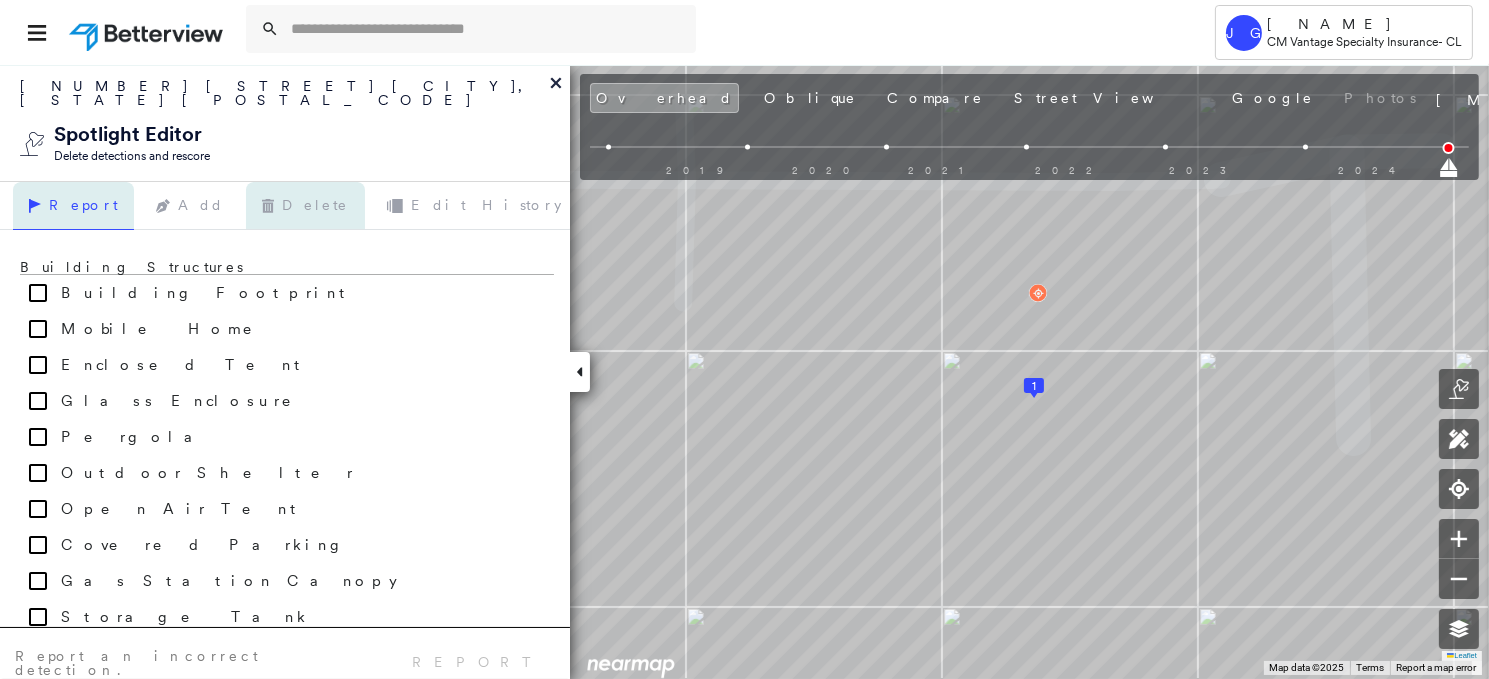 click on "Delete" at bounding box center (305, 206) 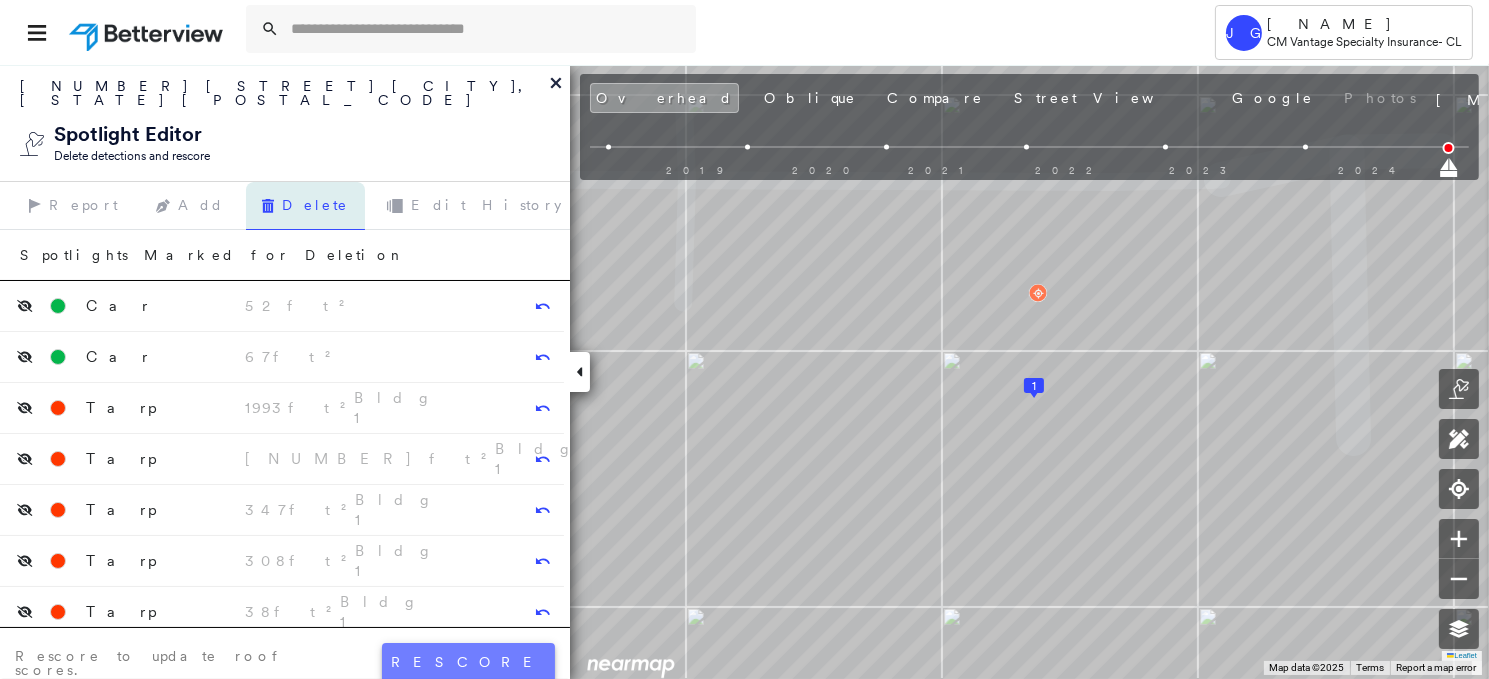 click on "rescore" at bounding box center [468, 662] 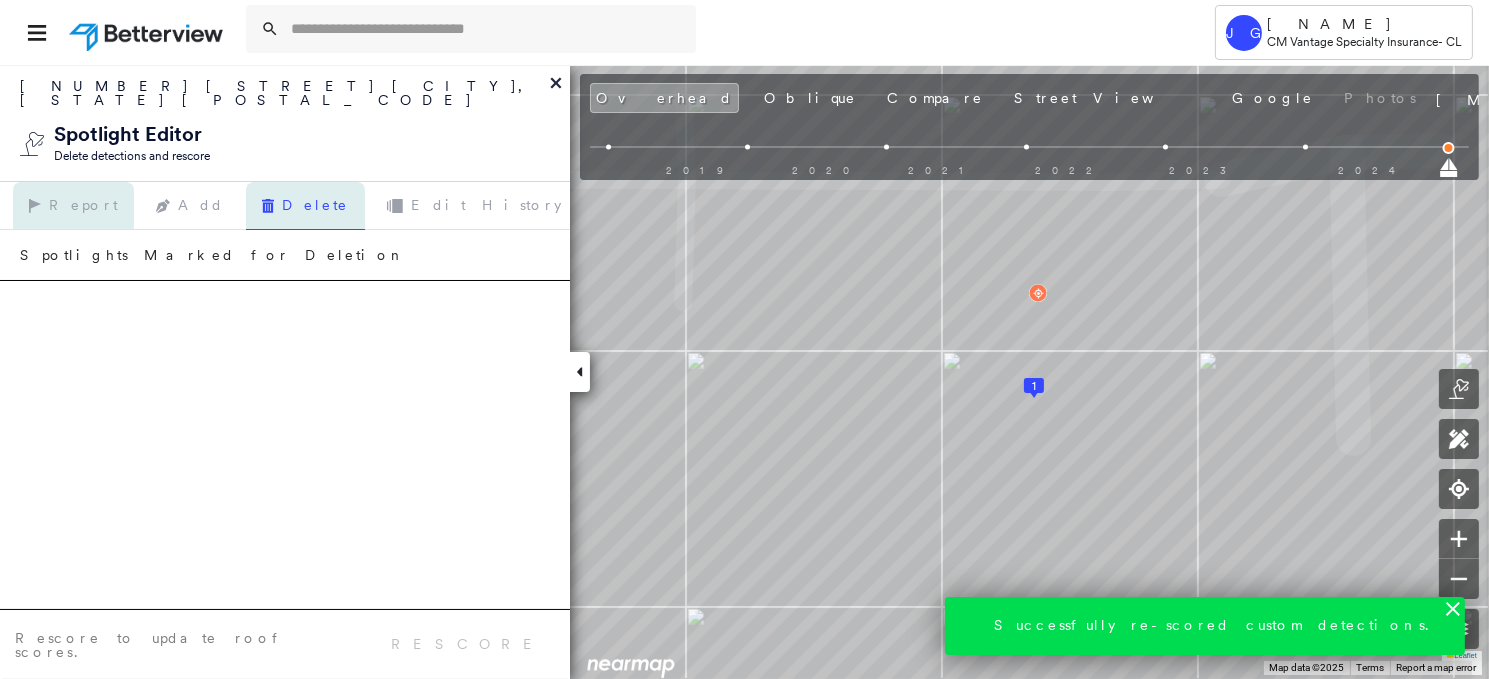 click on "Report" at bounding box center [73, 206] 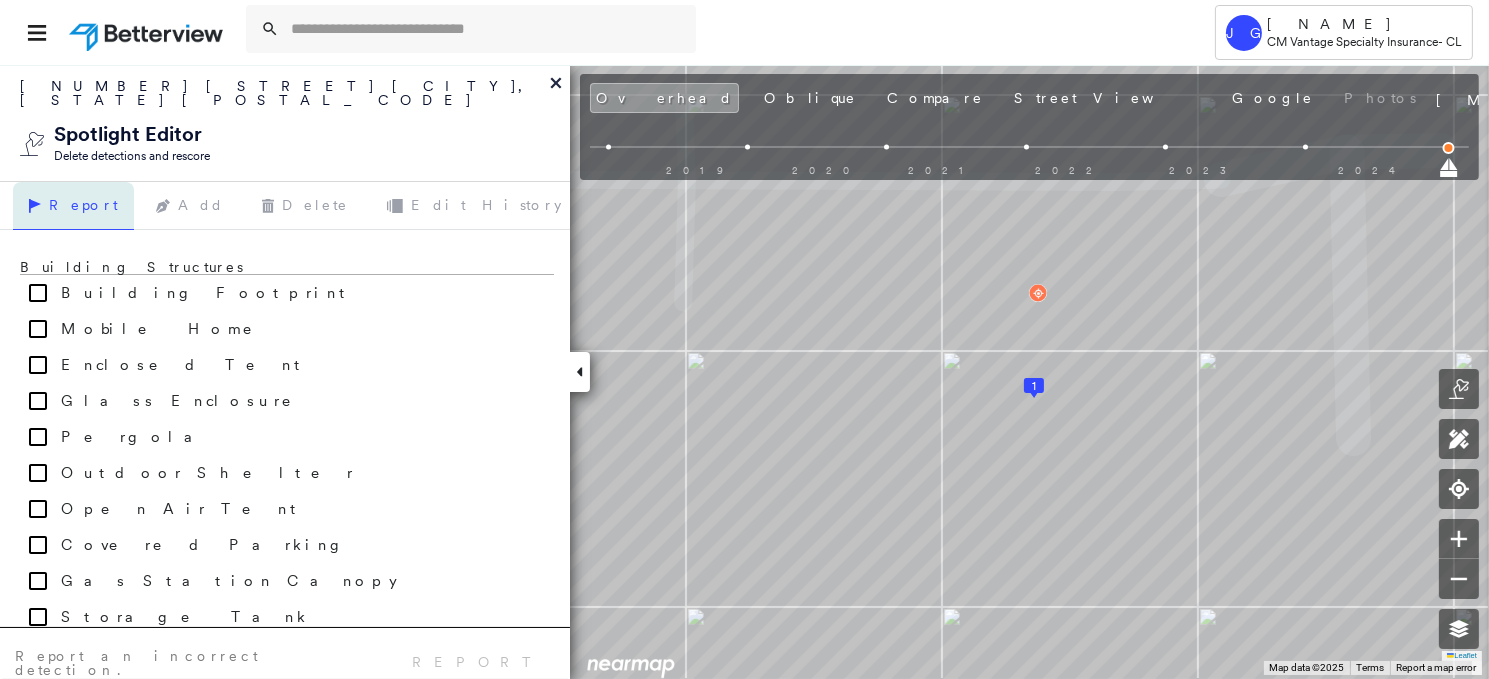 click on "[NUMBER] [STREET] [CITY], [STATE] [POSTAL_CODE]" at bounding box center [285, 123] 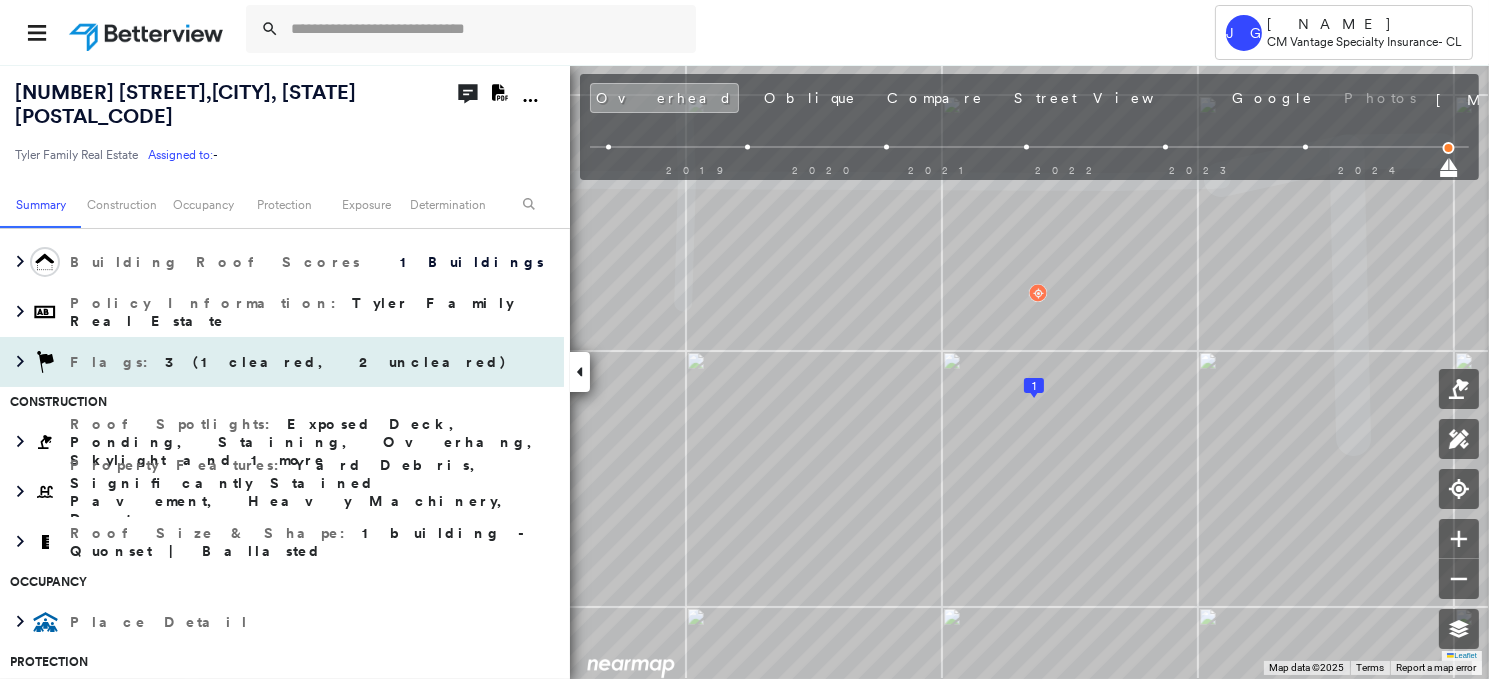 scroll, scrollTop: 0, scrollLeft: 0, axis: both 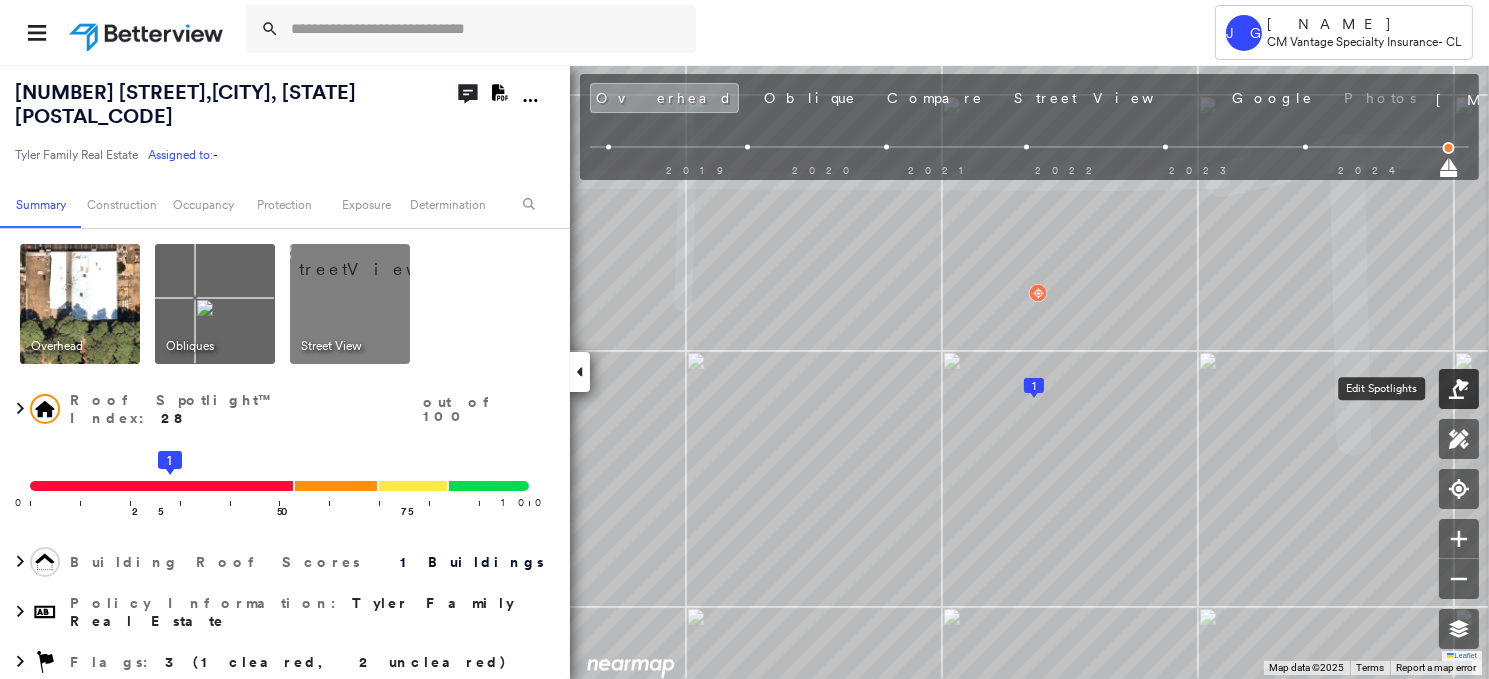 click 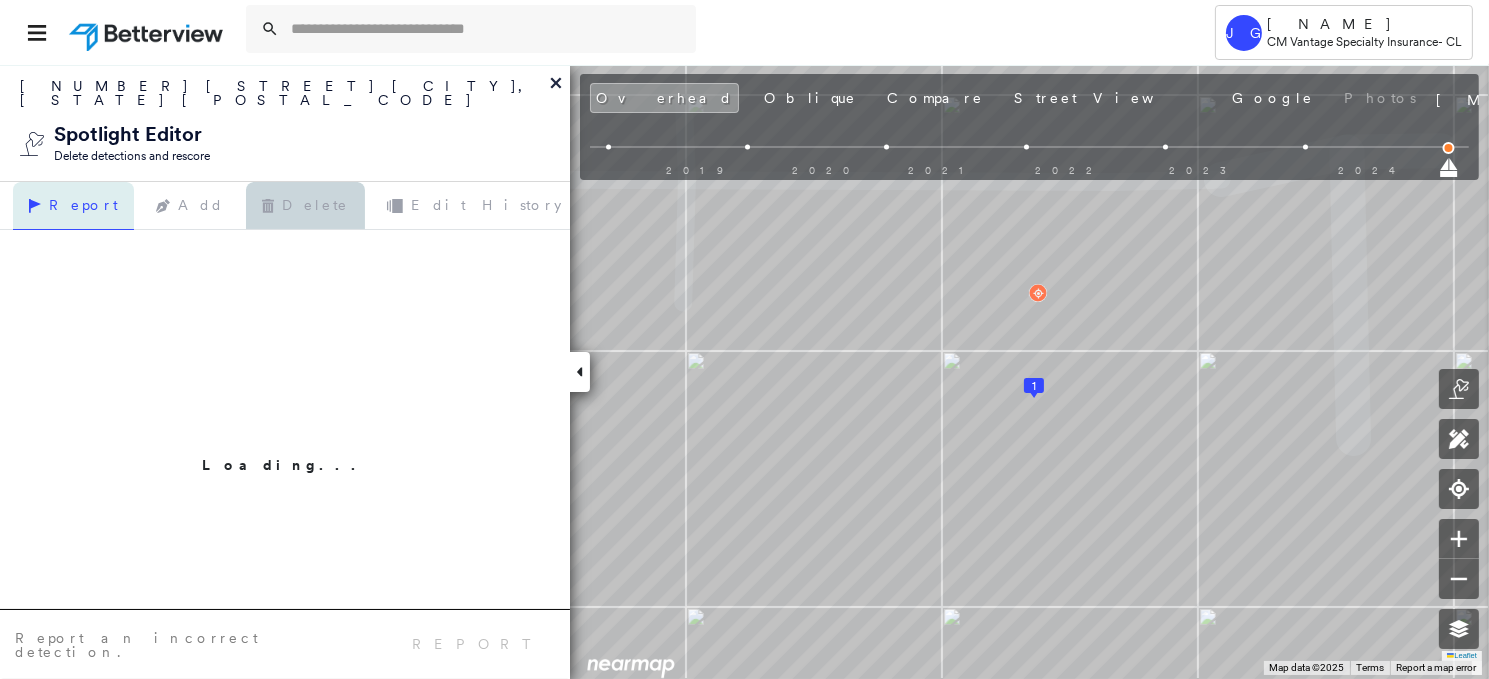 click on "Delete" at bounding box center (305, 206) 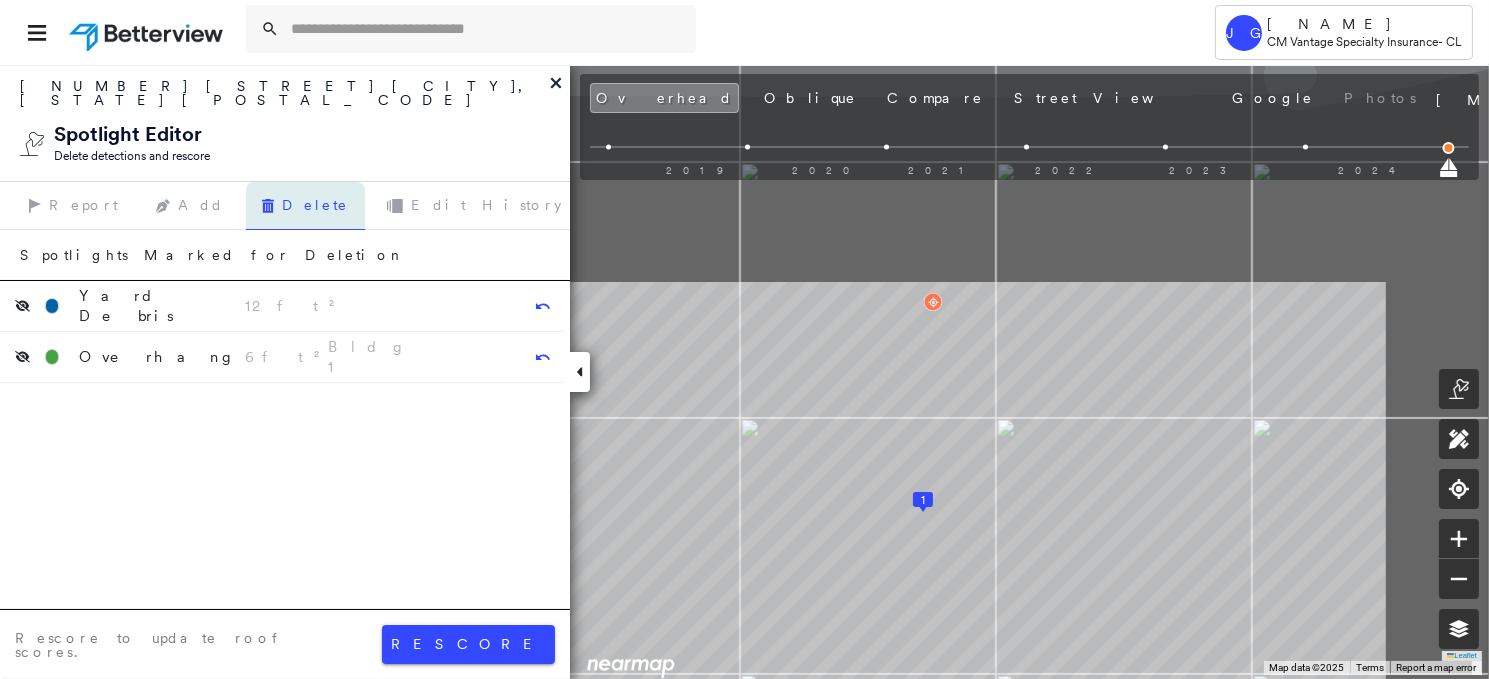 click on "Tower JG [NAME] CM Vantage Specialty Insurance  -   CL [NUMBER] [STREET] ,  [CITY], [STATE] [POSTAL_CODE] Tyler Family Real Estate Assigned to:  - Assigned to:  - Tyler Family Real Estate Assigned to:  - Open Comments Download PDF Report Summary Construction Occupancy Protection Exposure Determination Custom Spotlight Changes View Spotlight Editor Overhead Obliques Street View Roof Spotlight™ Index :  28 out of 100 0 100 25 50 1 75 Building Roof Scores 1 Buildings Policy Information :  Tyler Family Real Estate Flags :  3 (1 cleared, 2 uncleared) Construction Roof Spotlights :  Exposed Deck, Ponding, Staining, Overhang, Skylight and 1 more Property Features :  Yard Debris, Significantly Stained Pavement, Heavy Machinery, Dumpster Roof Size & Shape :  1 building  - Quonset | Ballasted Occupancy Place Detail Protection Exposure FEMA Risk Index Additional Perils Determination Flags :  3 (1 cleared, 2 uncleared) Uncleared Flags (2) Cleared Flags  (1) Damage  Flagged [MONTH]/[DAY]/[YEAR] Clear High High Priority Roof Flag Save" at bounding box center (744, 339) 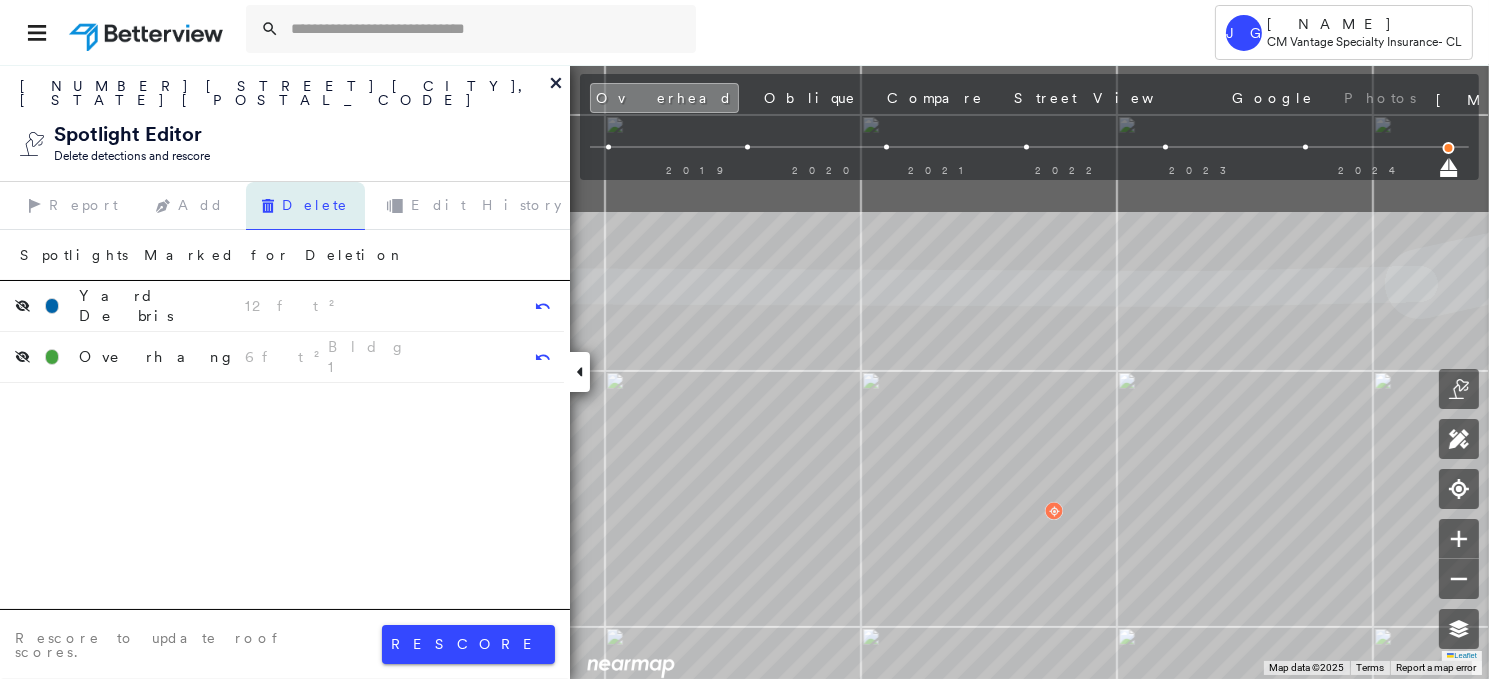 click on "Tower JG [NAME] CM Vantage Specialty Insurance  -   CL [NUMBER] [STREET] ,  [CITY], [STATE] [POSTAL_CODE] Tyler Family Real Estate Assigned to:  - Assigned to:  - Tyler Family Real Estate Assigned to:  - Open Comments Download PDF Report Summary Construction Occupancy Protection Exposure Determination Custom Spotlight Changes View Spotlight Editor Overhead Obliques Street View Roof Spotlight™ Index :  28 out of 100 0 100 25 50 1 75 Building Roof Scores 1 Buildings Policy Information :  Tyler Family Real Estate Flags :  3 (1 cleared, 2 uncleared) Construction Roof Spotlights :  Exposed Deck, Ponding, Staining, Overhang, Skylight and 1 more Property Features :  Yard Debris, Significantly Stained Pavement, Heavy Machinery, Dumpster Roof Size & Shape :  1 building  - Quonset | Ballasted Occupancy Place Detail Protection Exposure FEMA Risk Index Additional Perils Determination Flags :  3 (1 cleared, 2 uncleared) Uncleared Flags (2) Cleared Flags  (1) Damage  Flagged [MONTH]/[DAY]/[YEAR] Clear High High Priority Roof Flag Save" at bounding box center (744, 339) 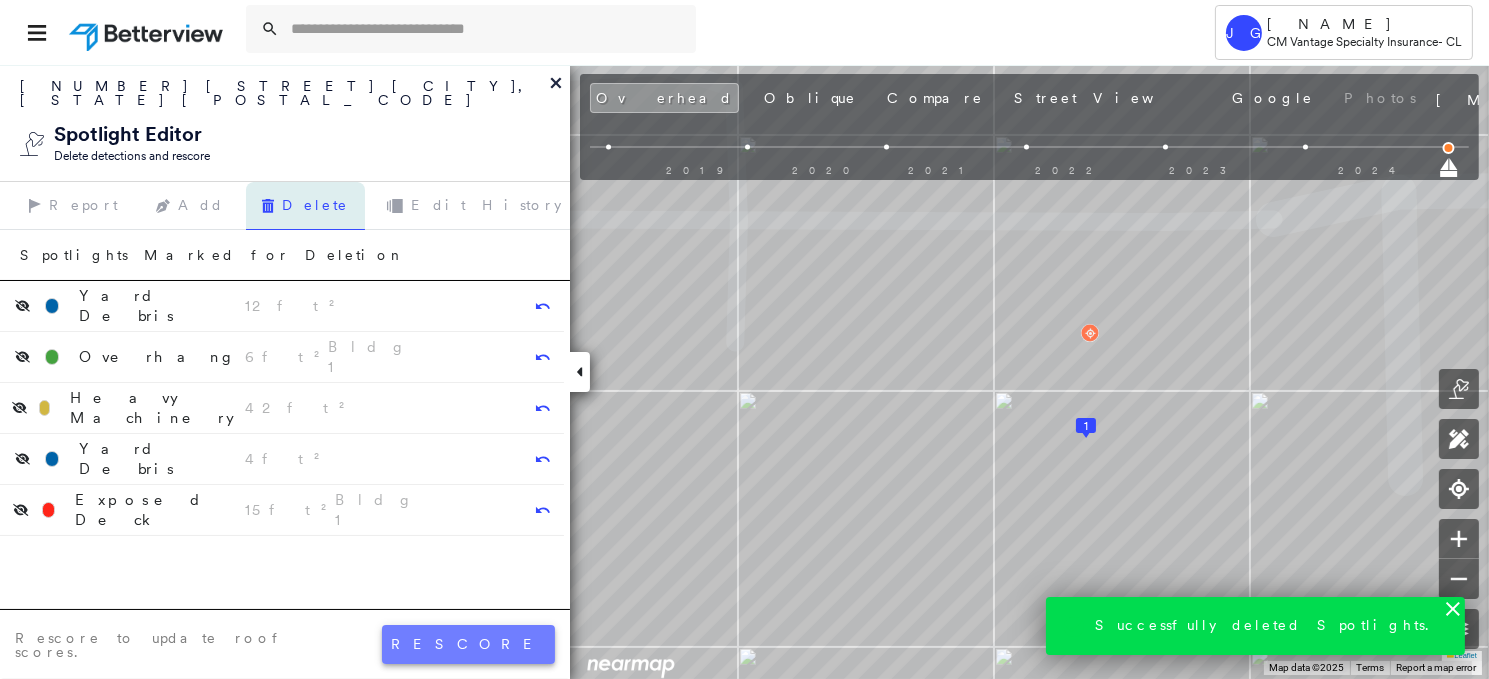 click on "rescore" at bounding box center [468, 644] 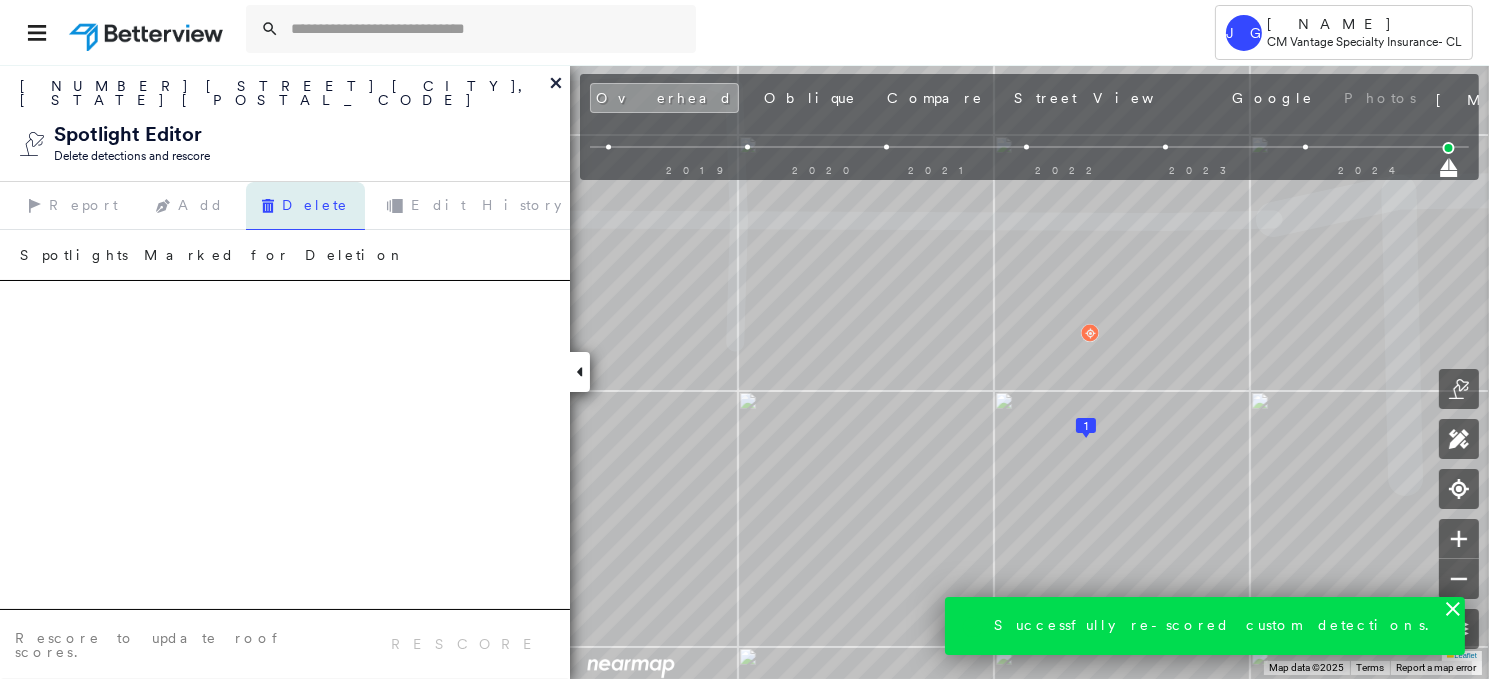 click 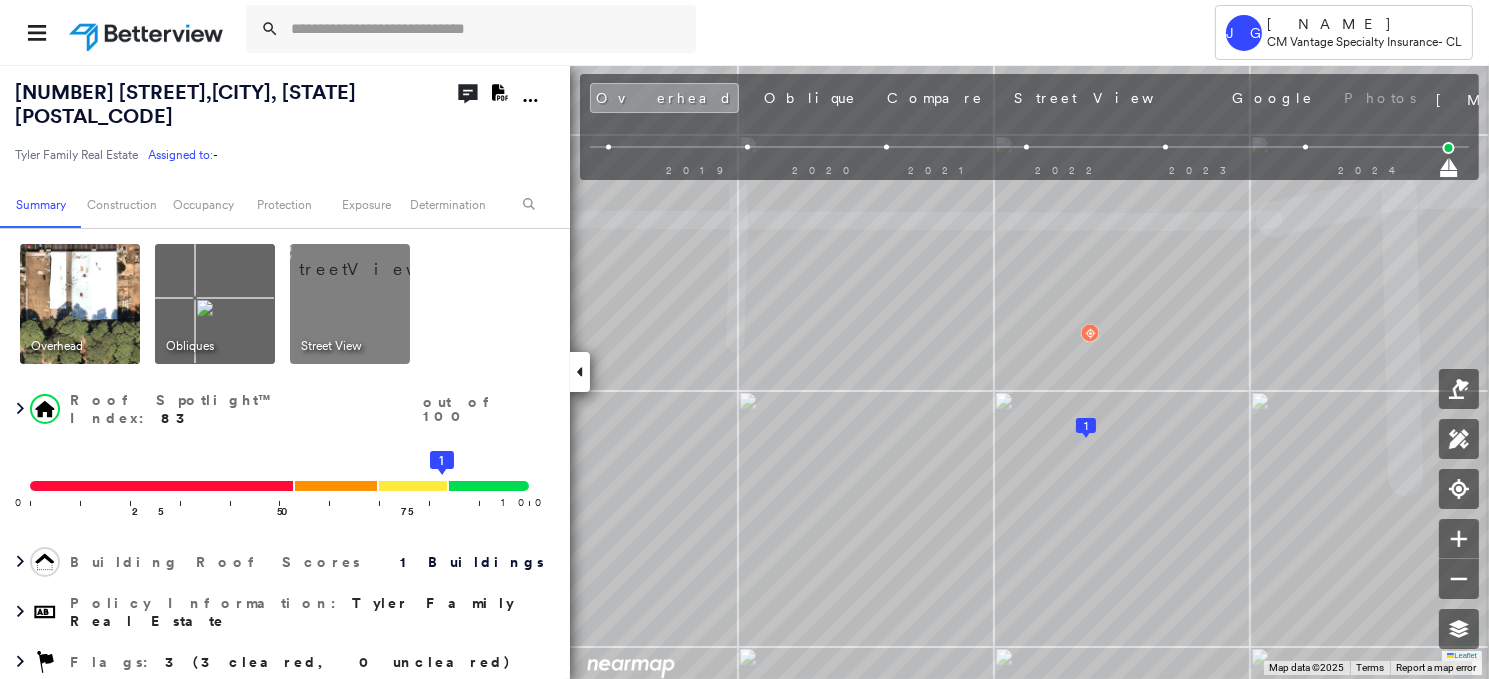 click 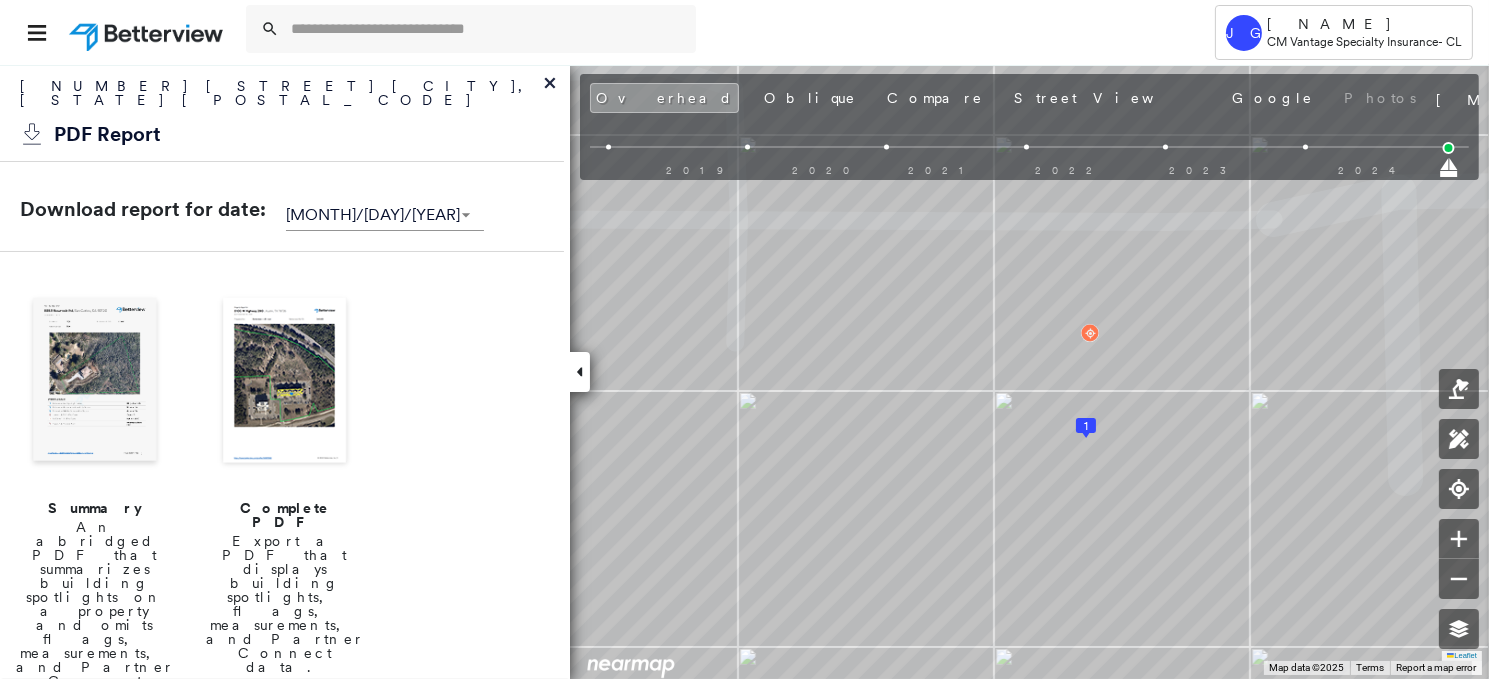 click at bounding box center (285, 382) 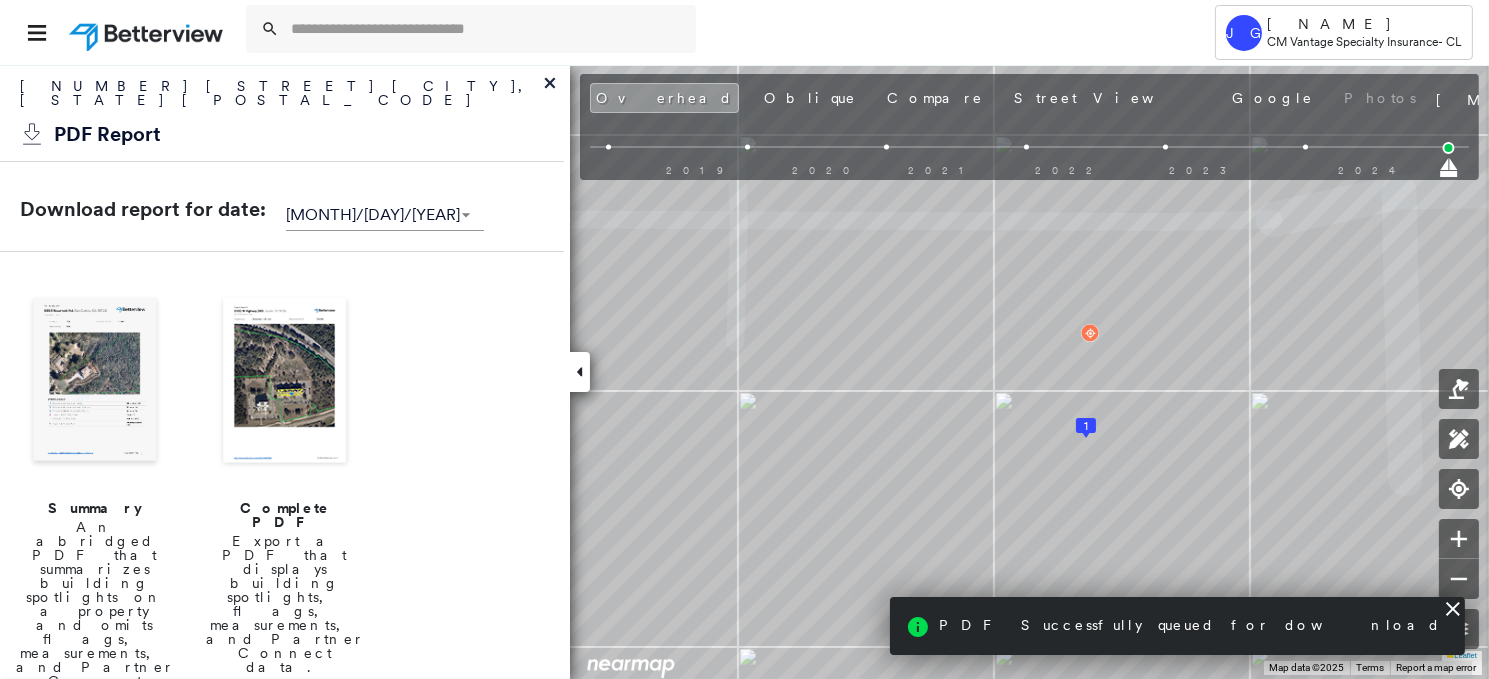 click at bounding box center (95, 382) 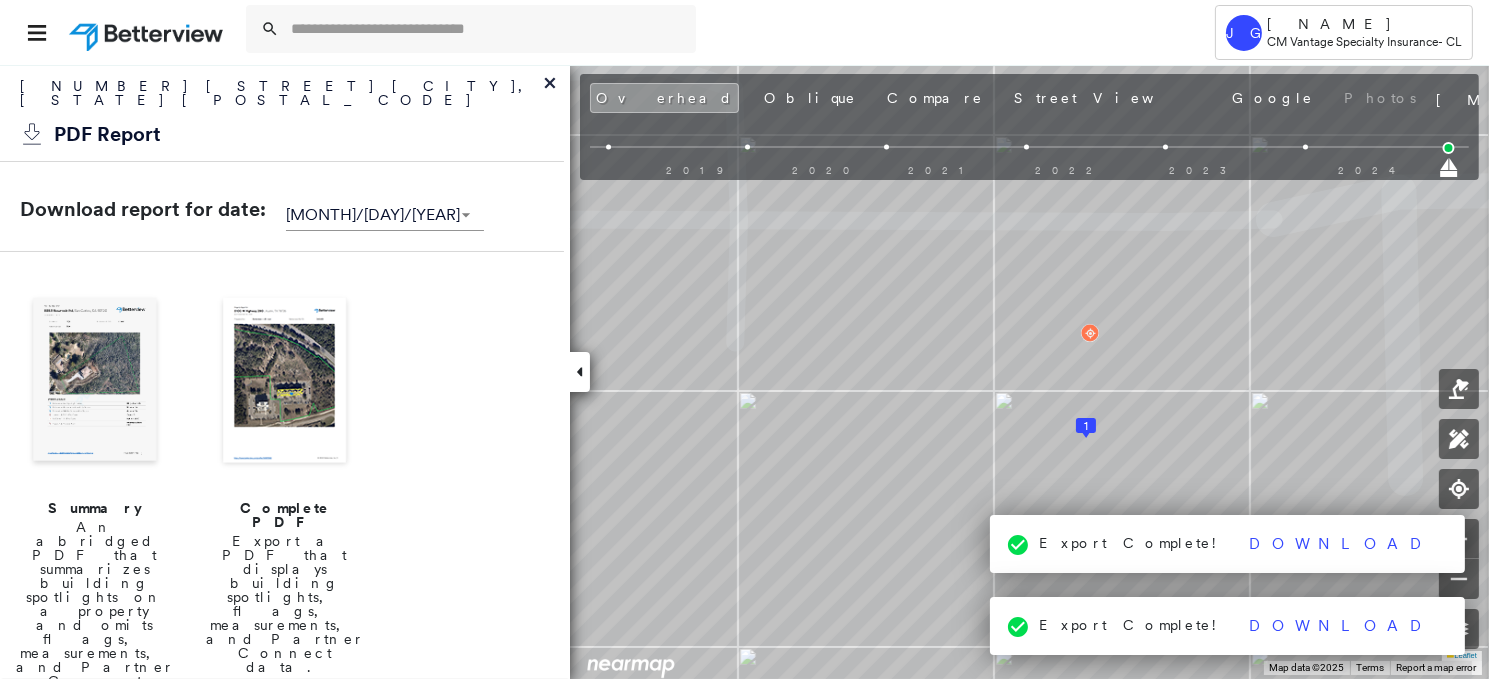 click on "Export Complete! Download" at bounding box center (1228, 544) 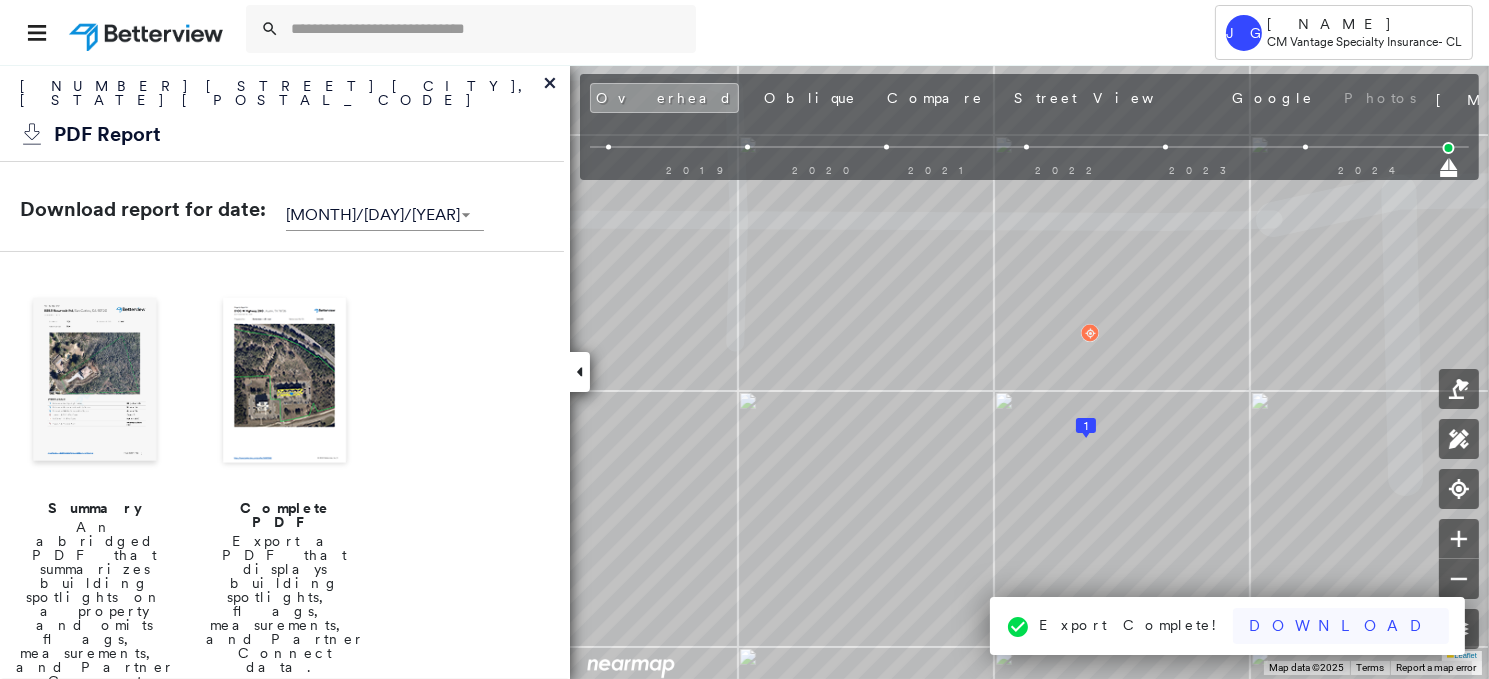 click on "Download" at bounding box center [1341, 626] 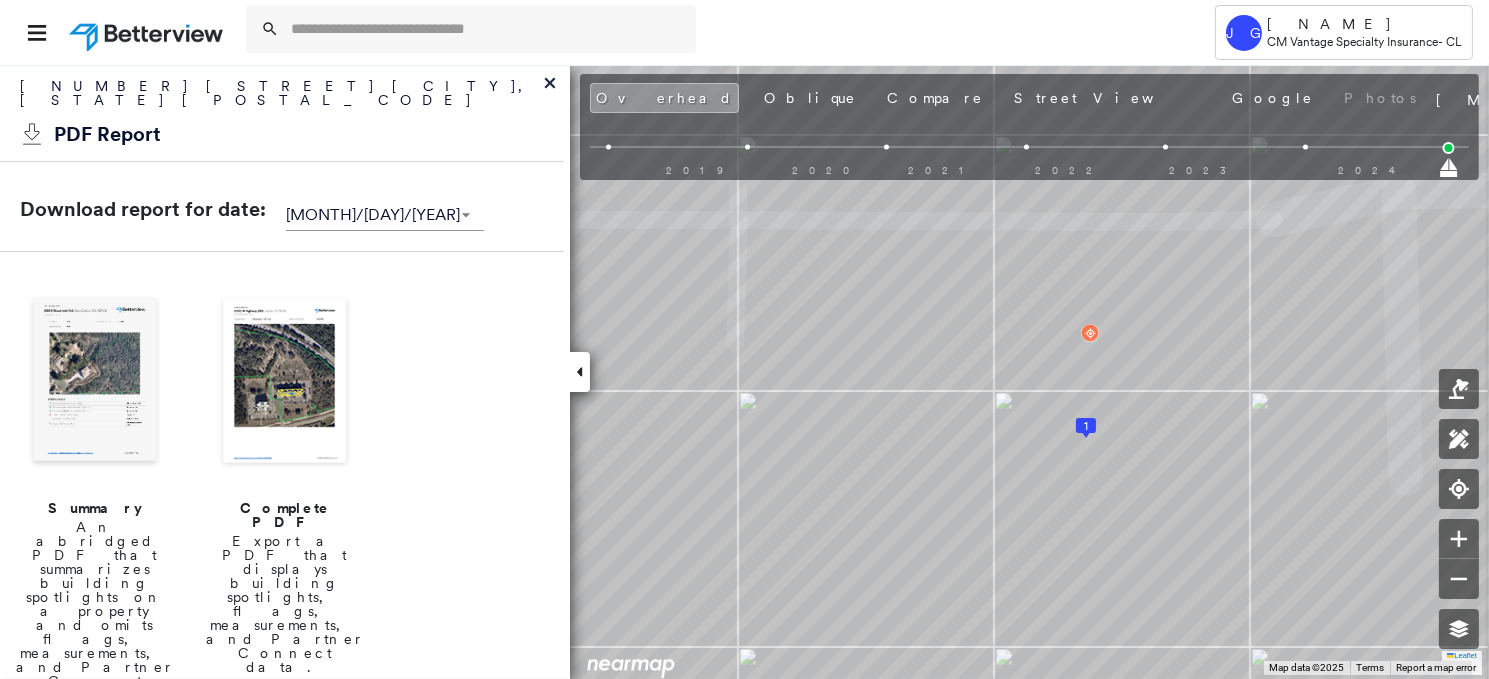 click 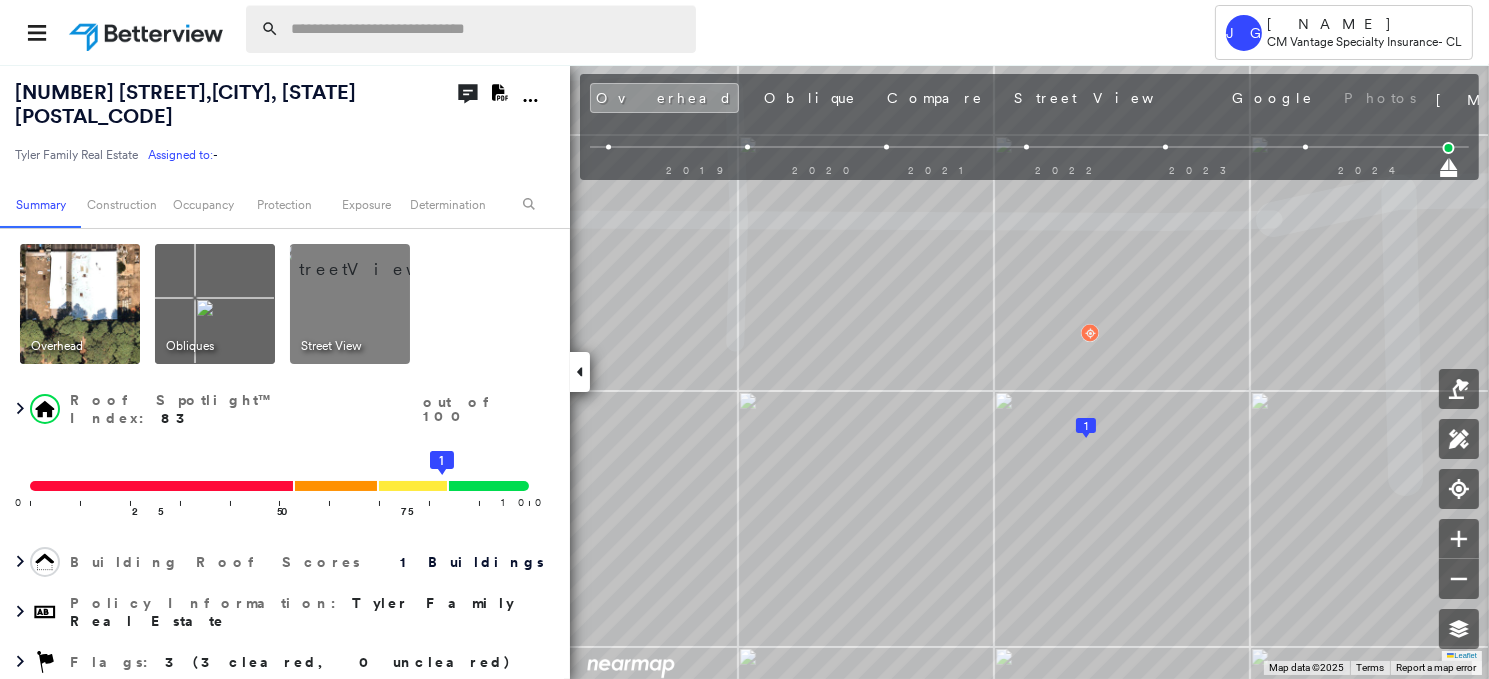 click at bounding box center (487, 29) 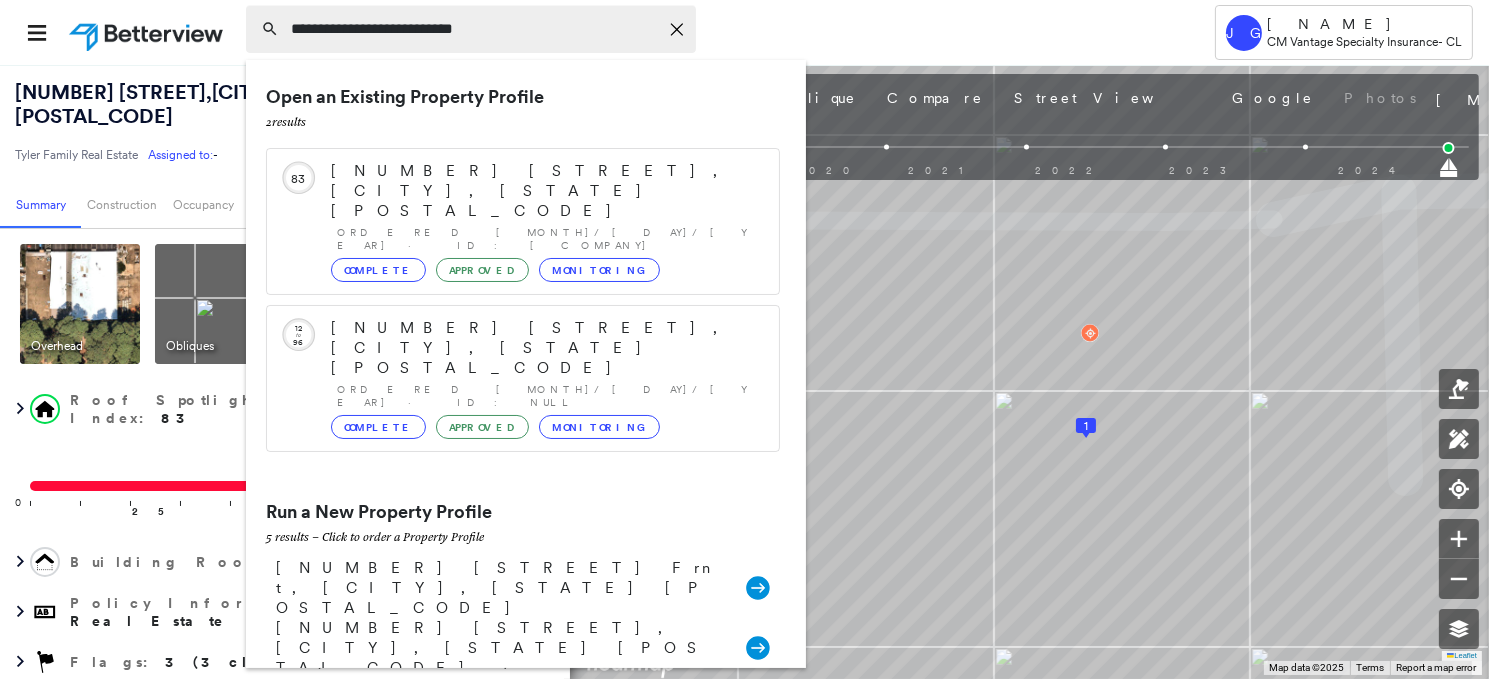 type on "**********" 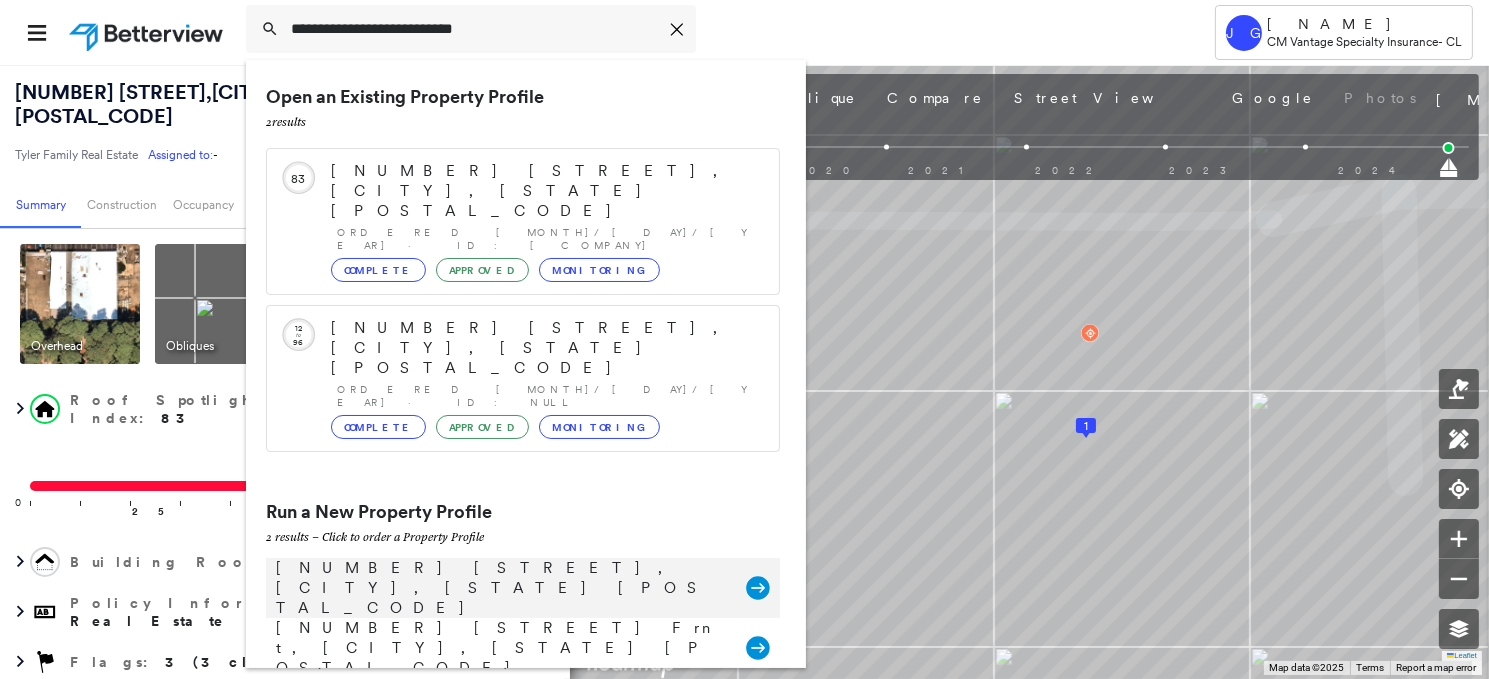 click 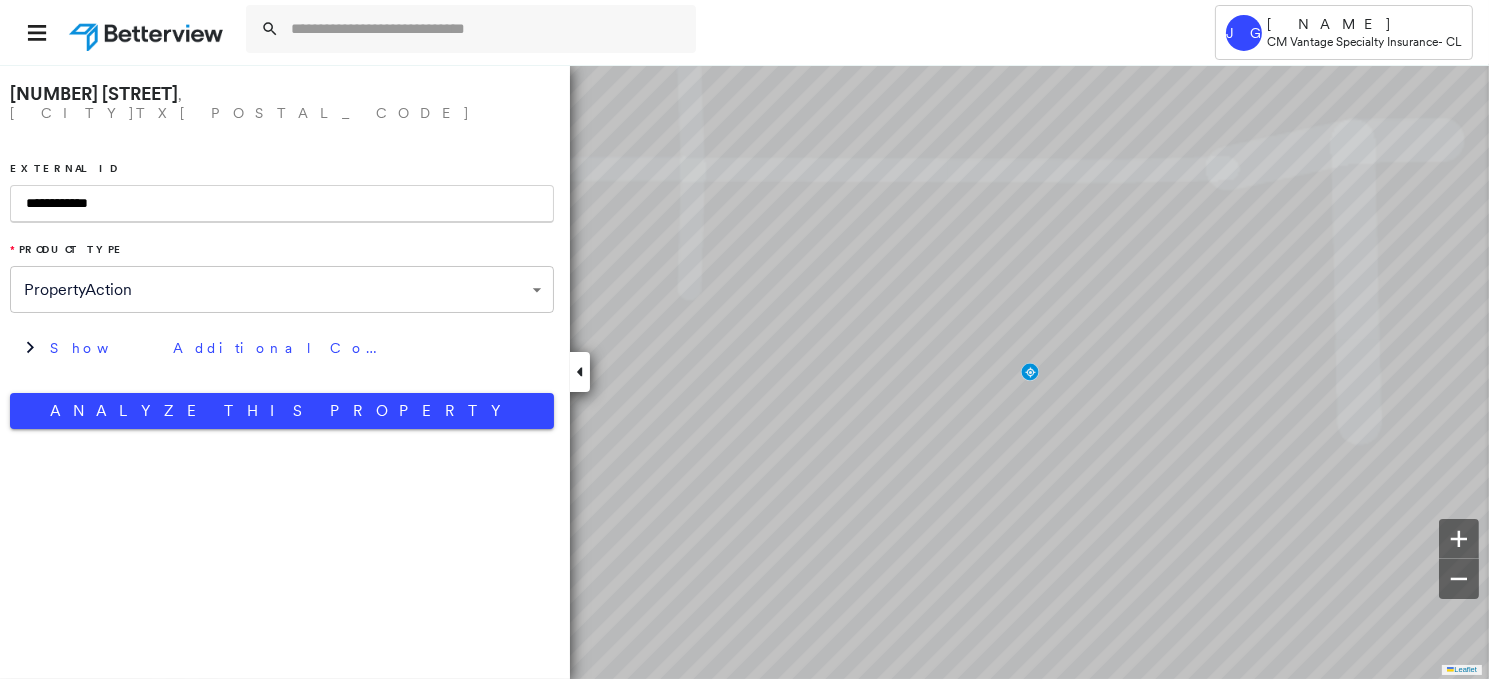 type on "**********" 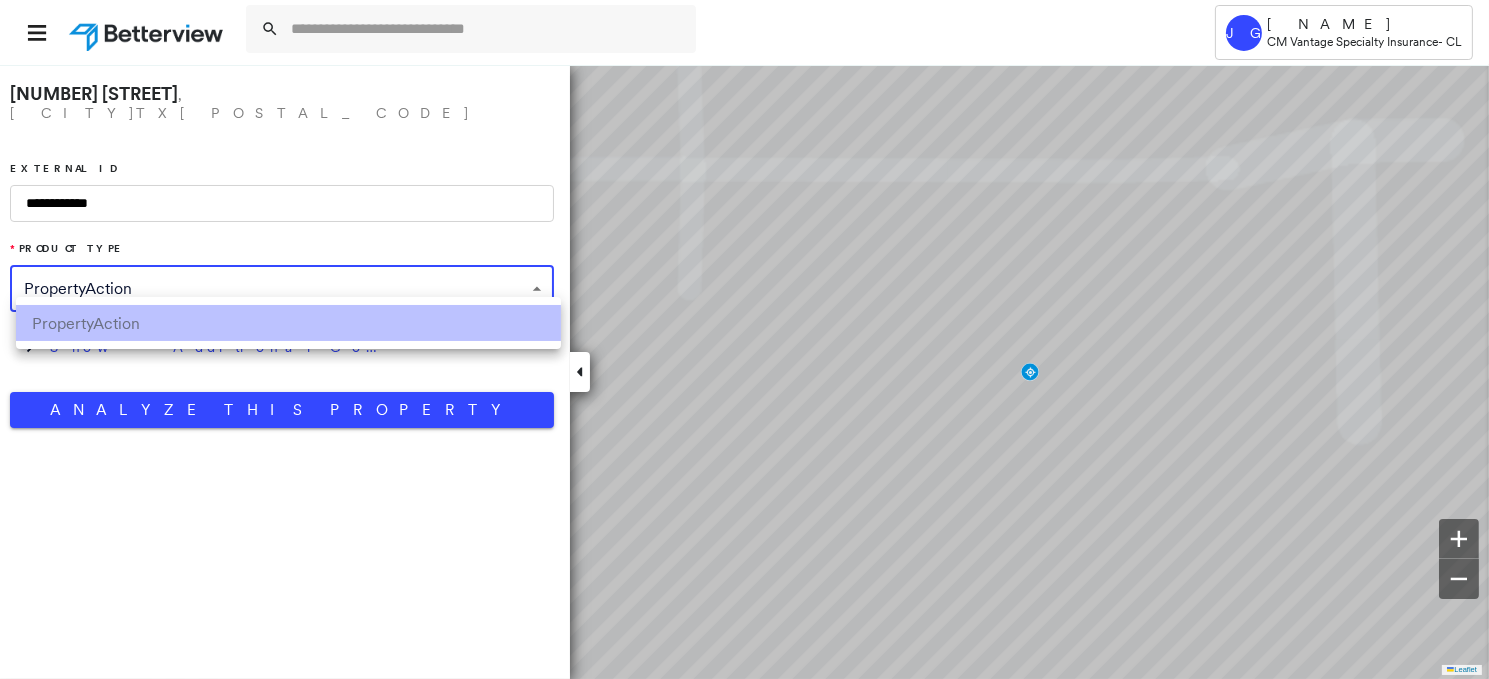 click at bounding box center (744, 339) 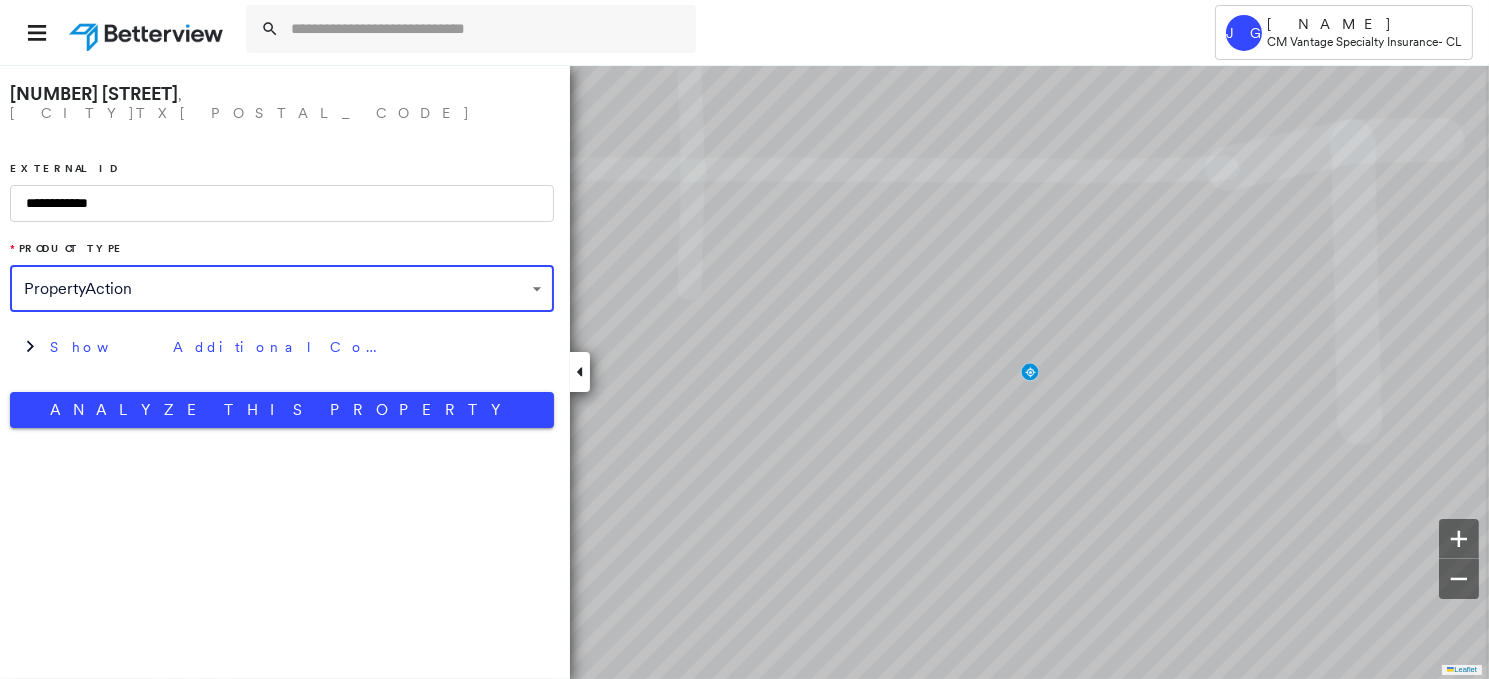 click on "**********" at bounding box center [282, 203] 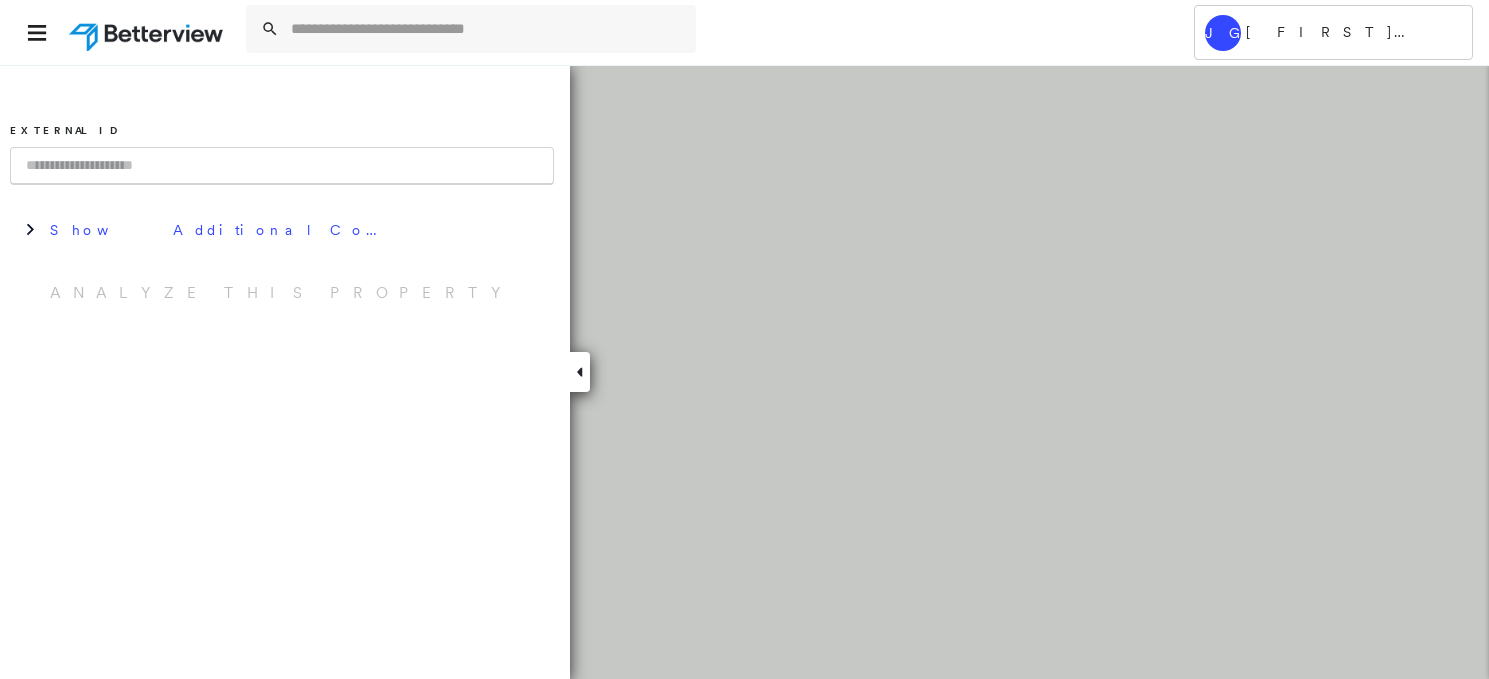 scroll, scrollTop: 0, scrollLeft: 0, axis: both 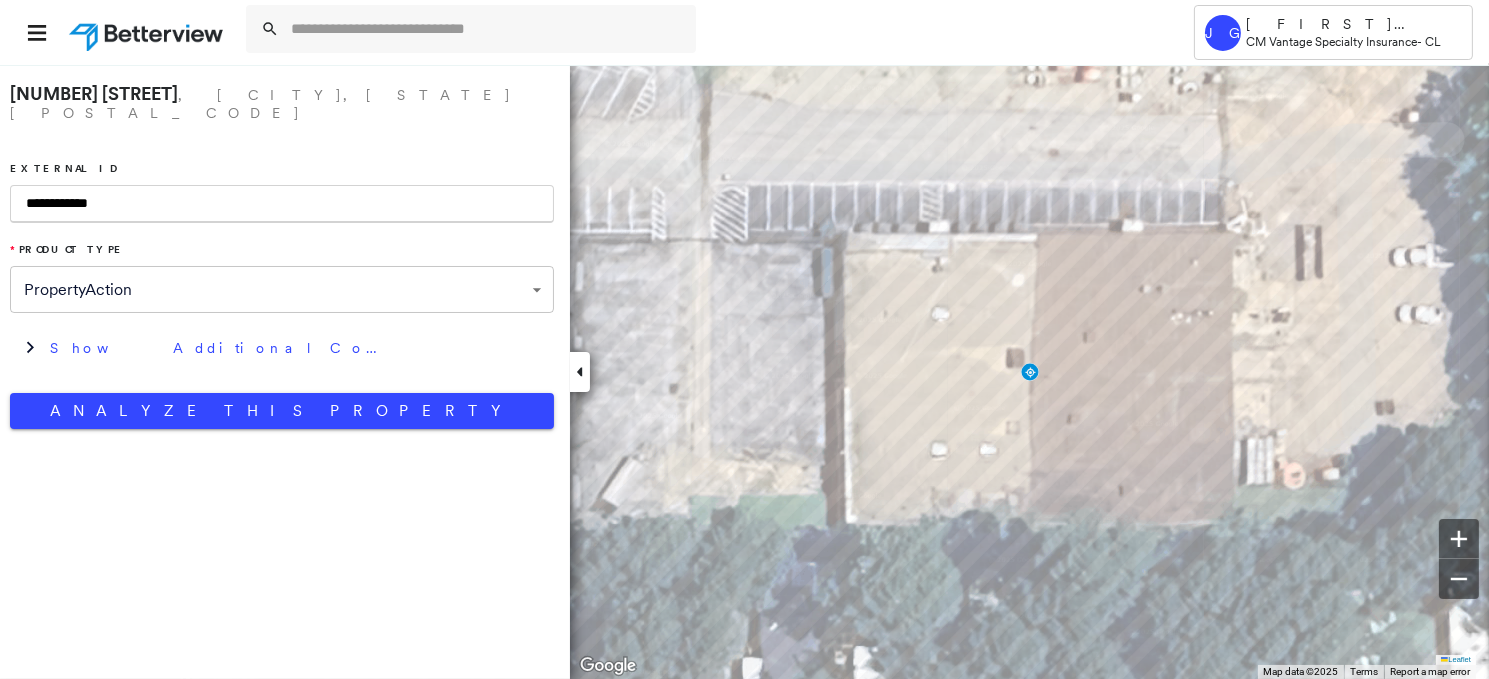 type on "**********" 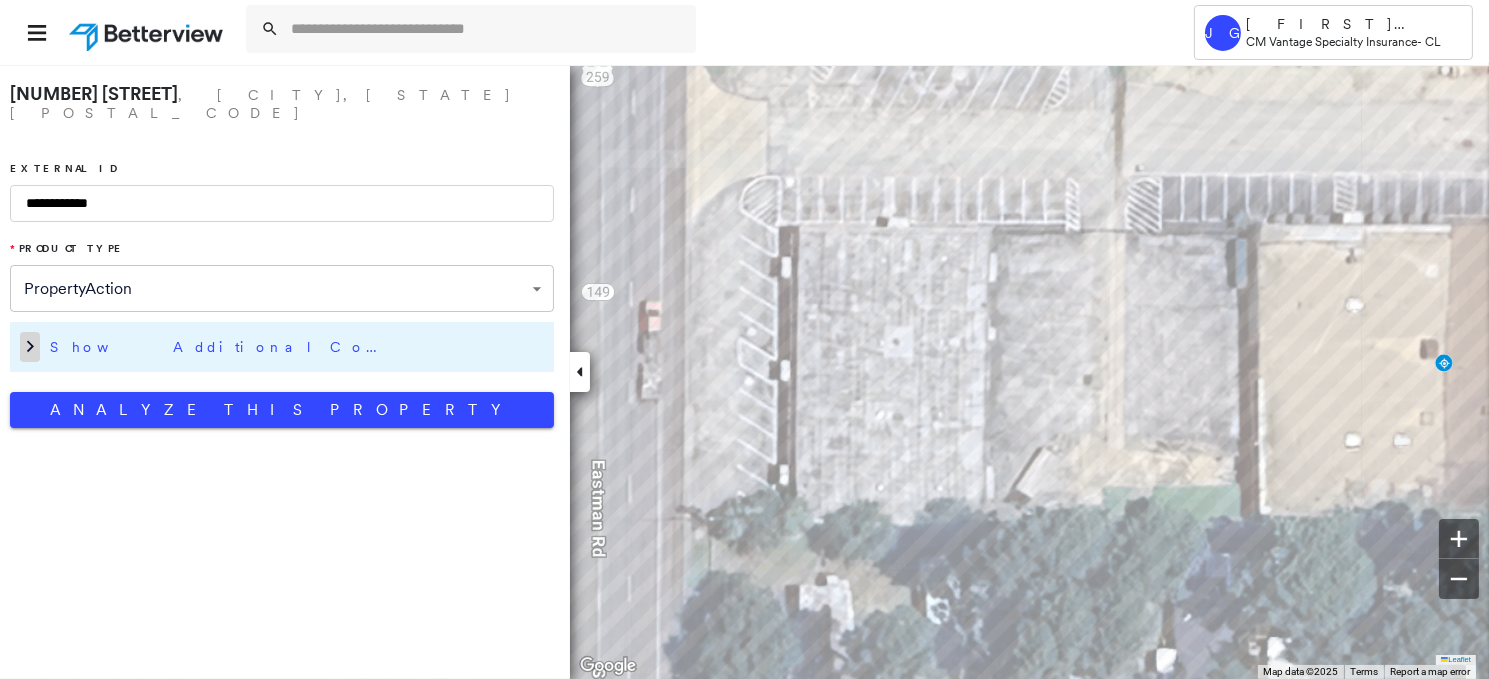 click 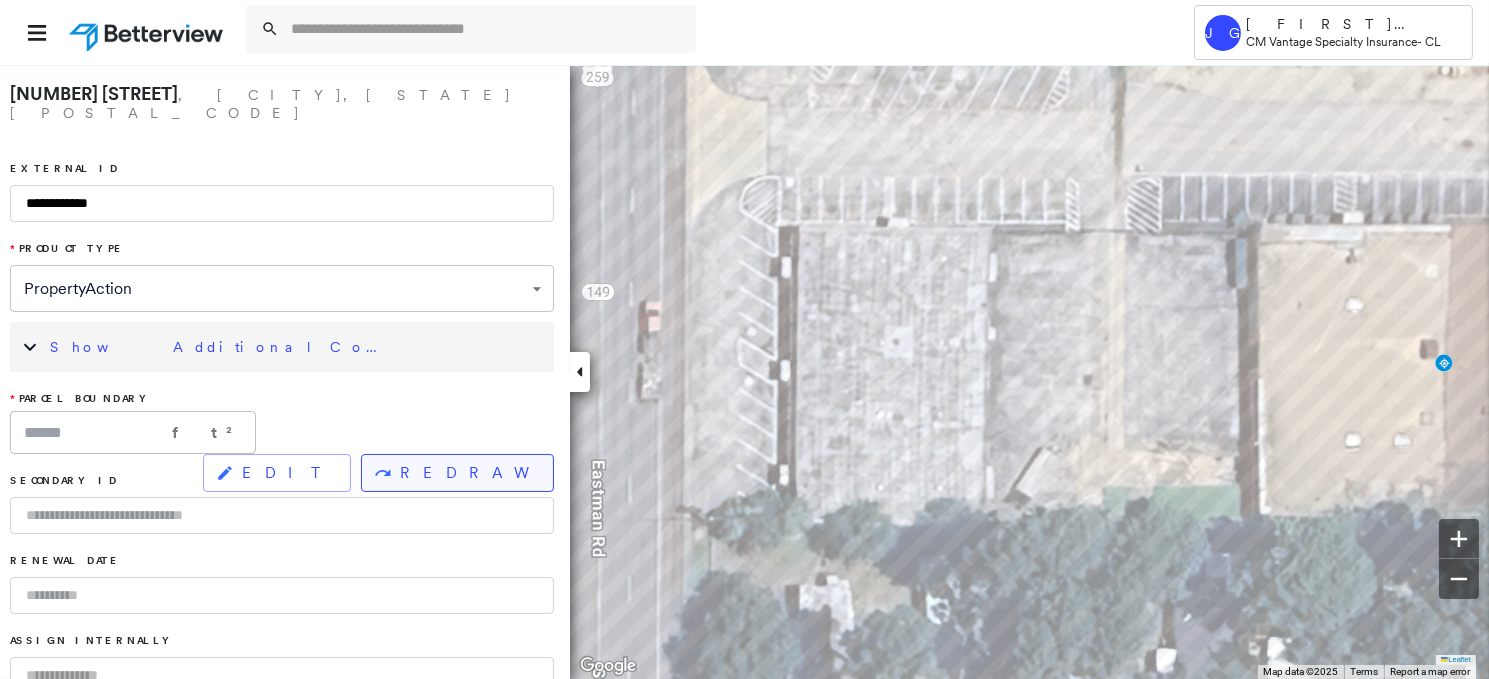 click on "REDRAW" at bounding box center (468, 473) 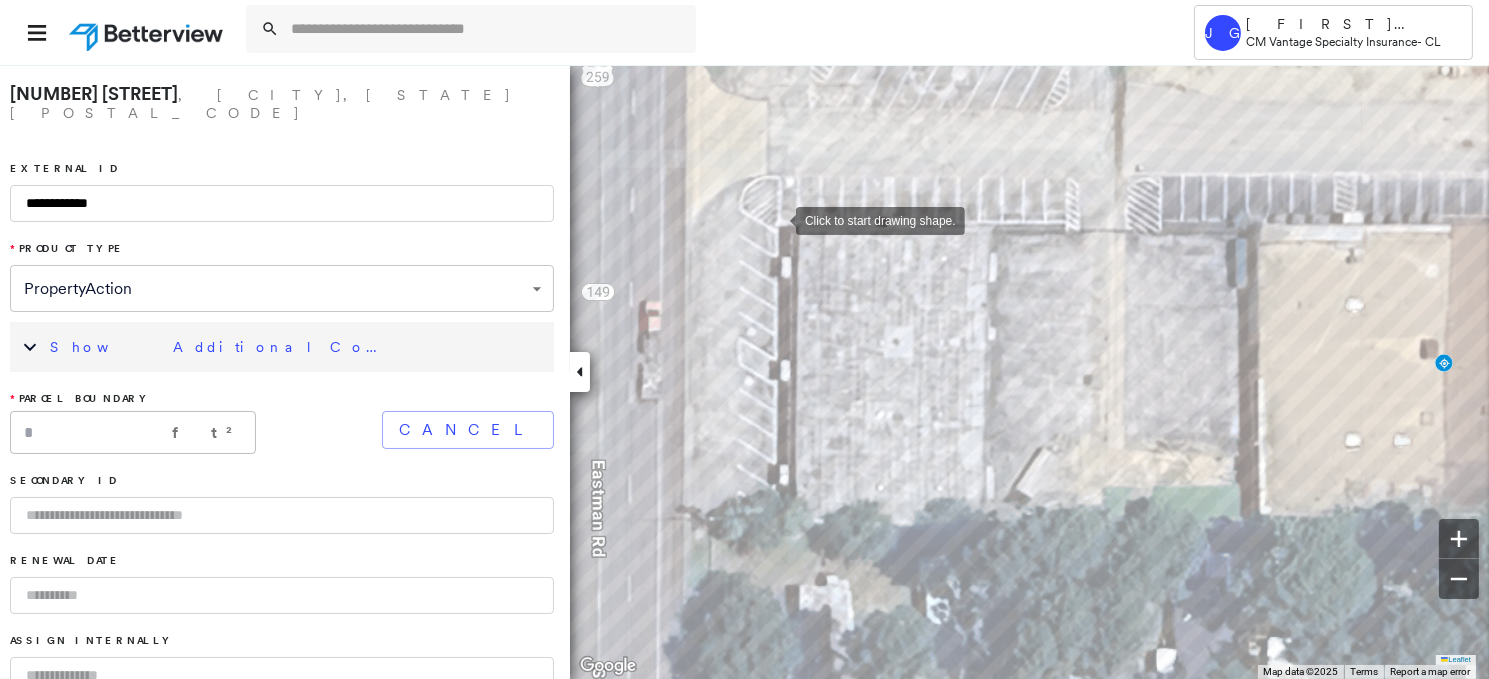 click at bounding box center [776, 219] 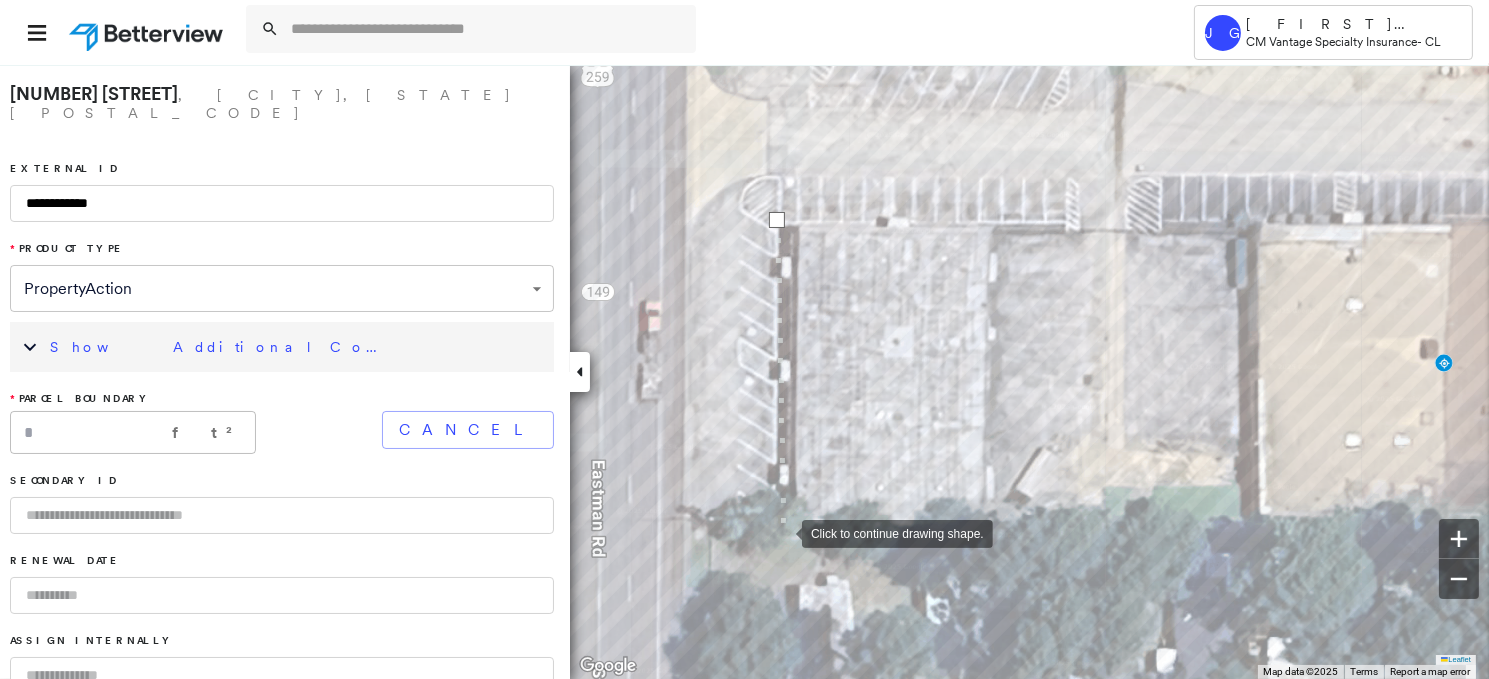 click at bounding box center (782, 532) 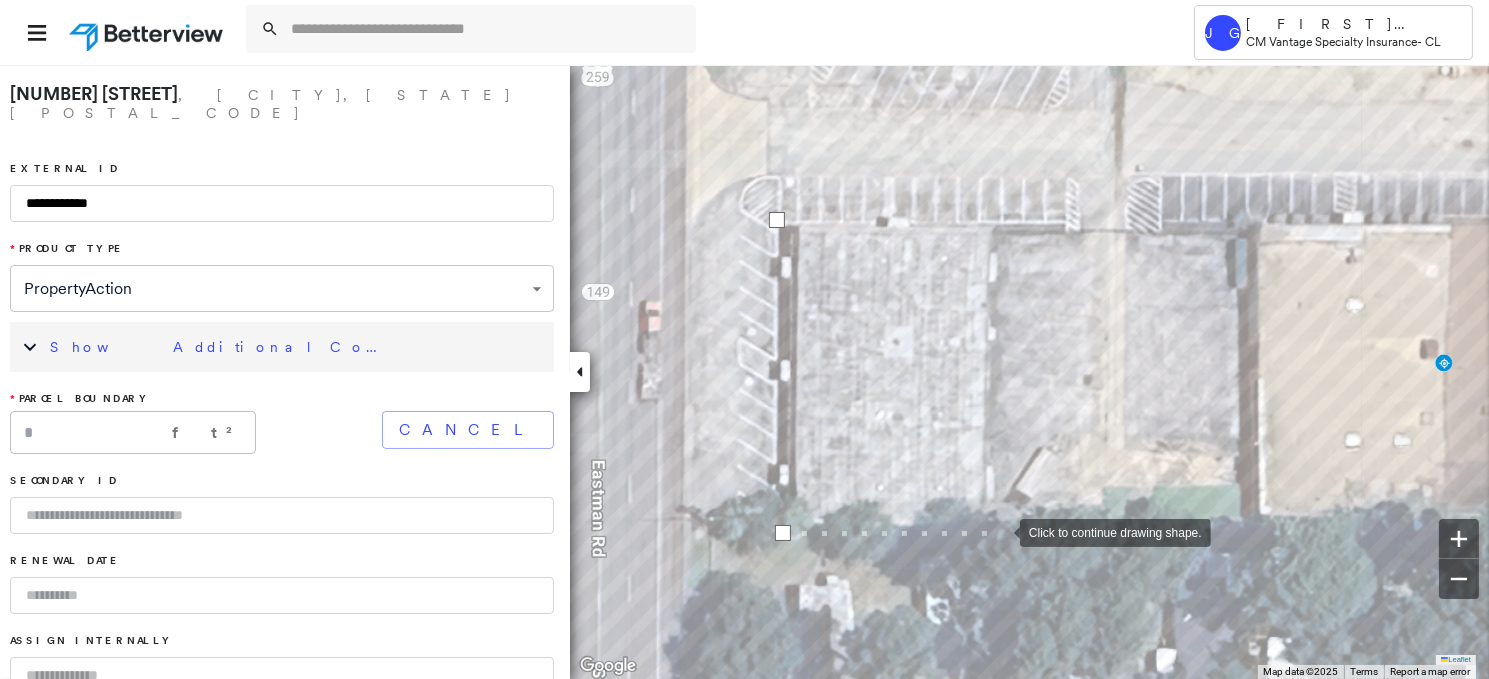 click at bounding box center [1000, 531] 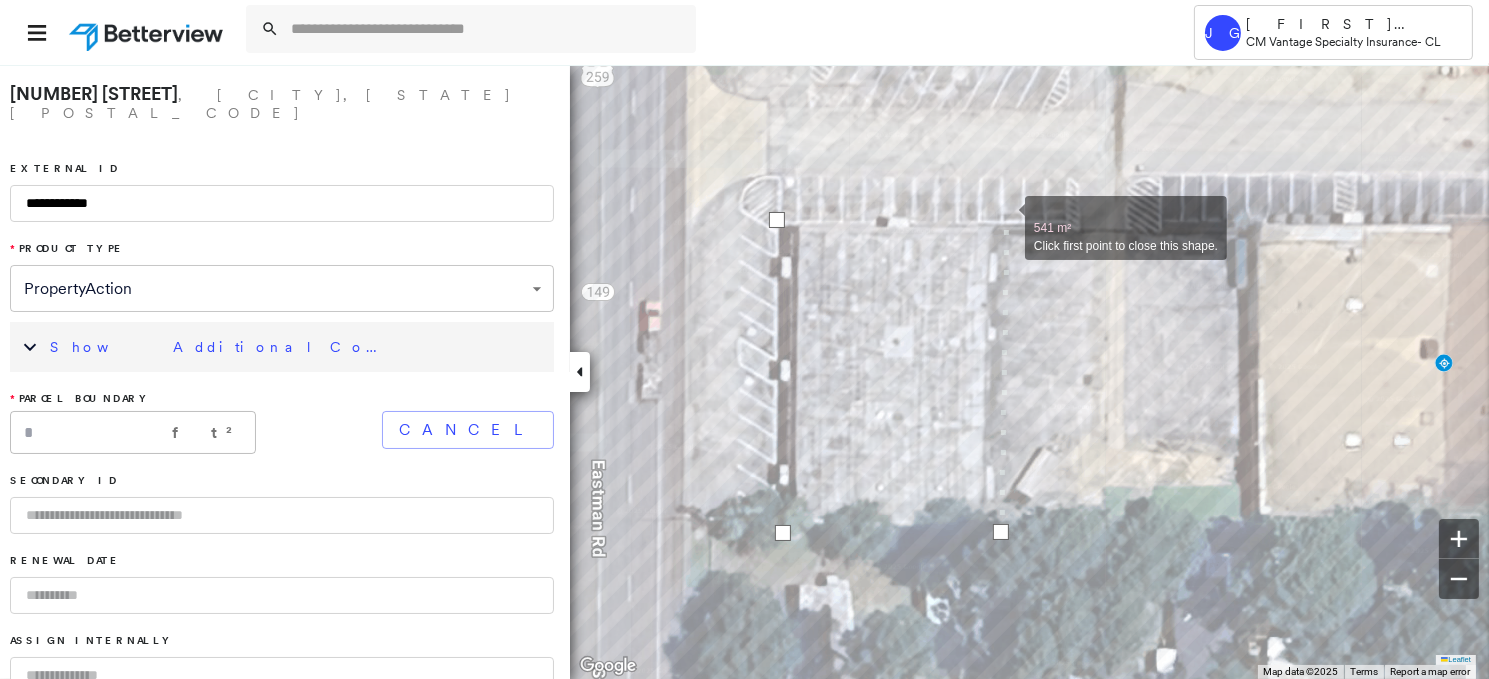 click at bounding box center (1005, 217) 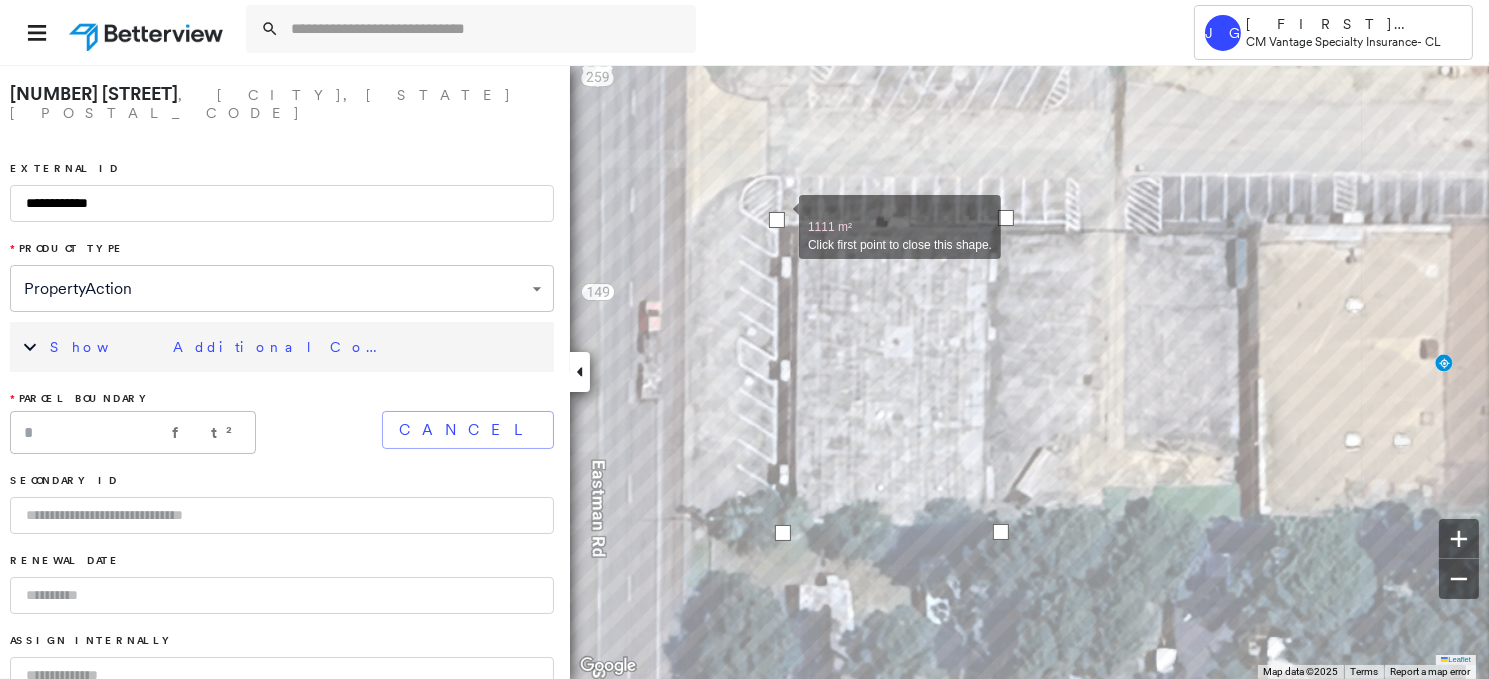 click at bounding box center [777, 220] 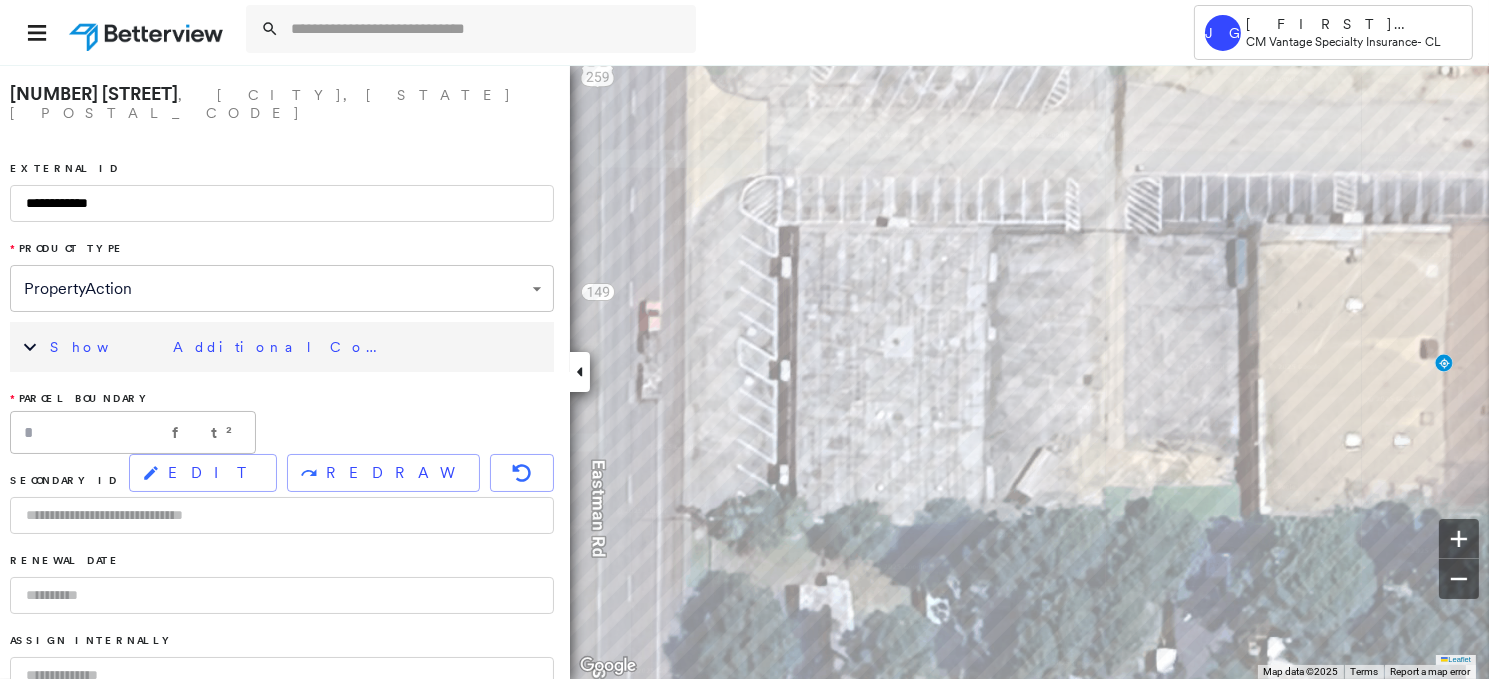 type on "******" 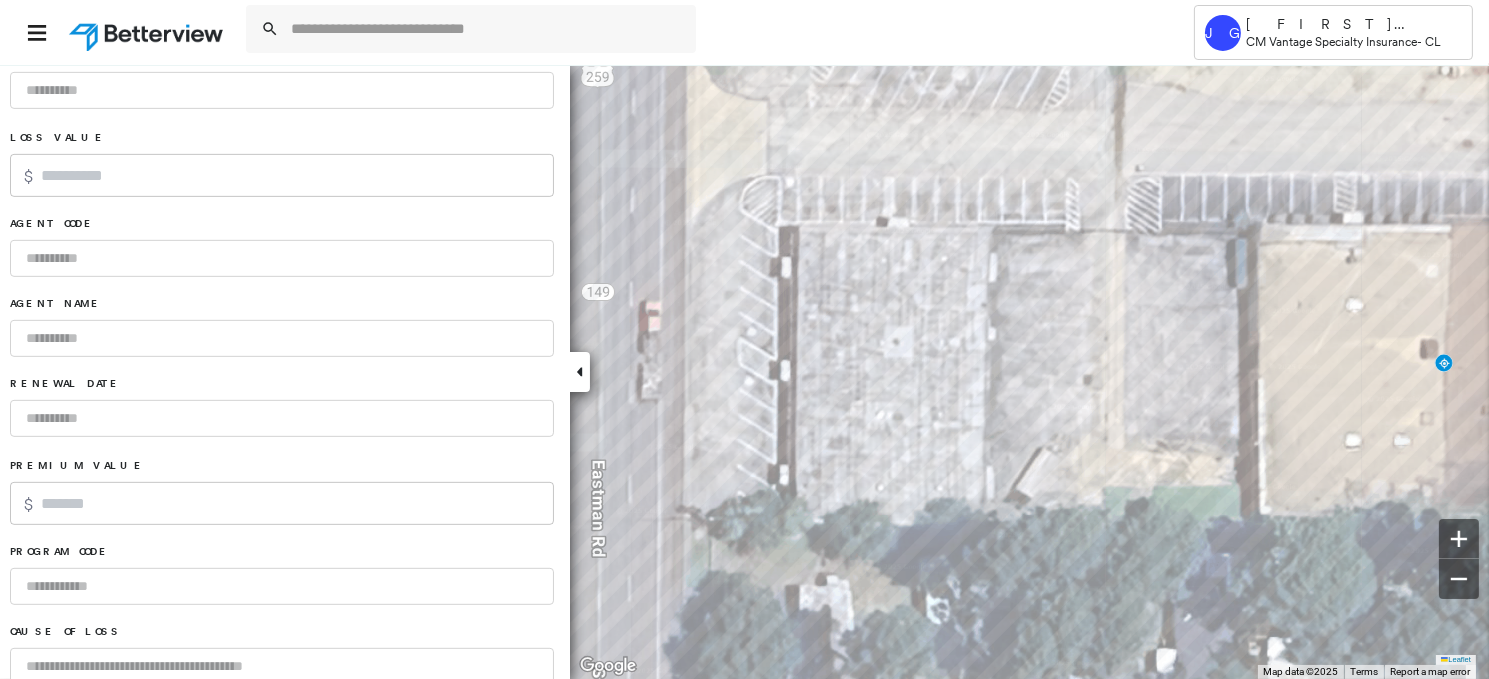 scroll, scrollTop: 1364, scrollLeft: 0, axis: vertical 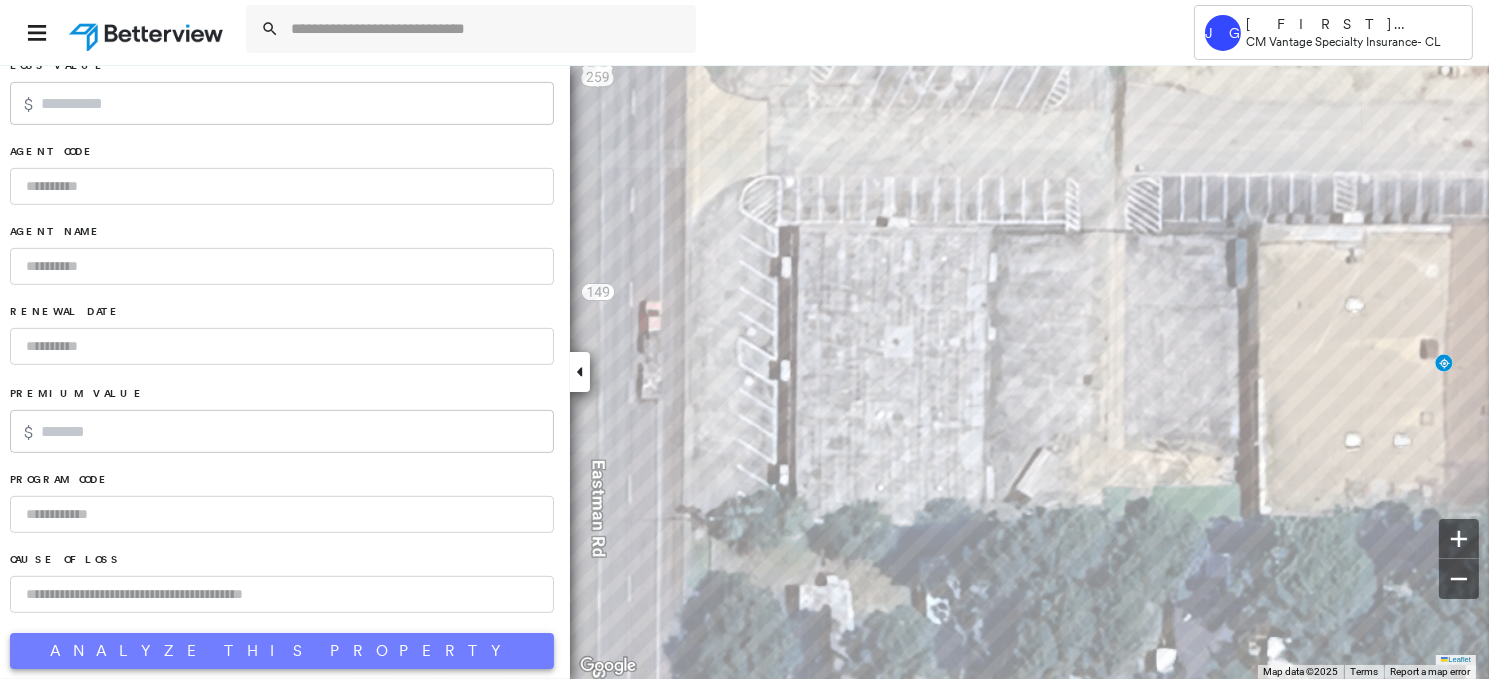 click on "Analyze This Property" at bounding box center (282, 651) 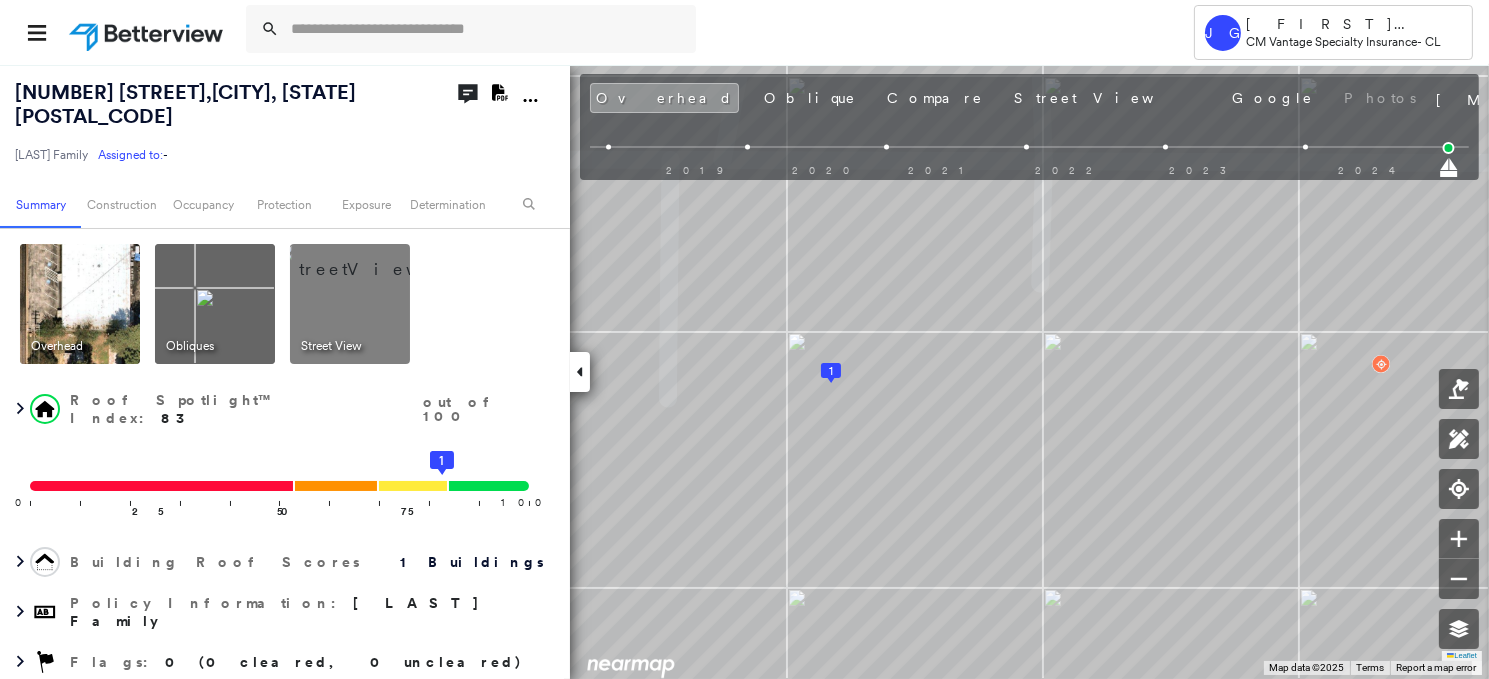 click 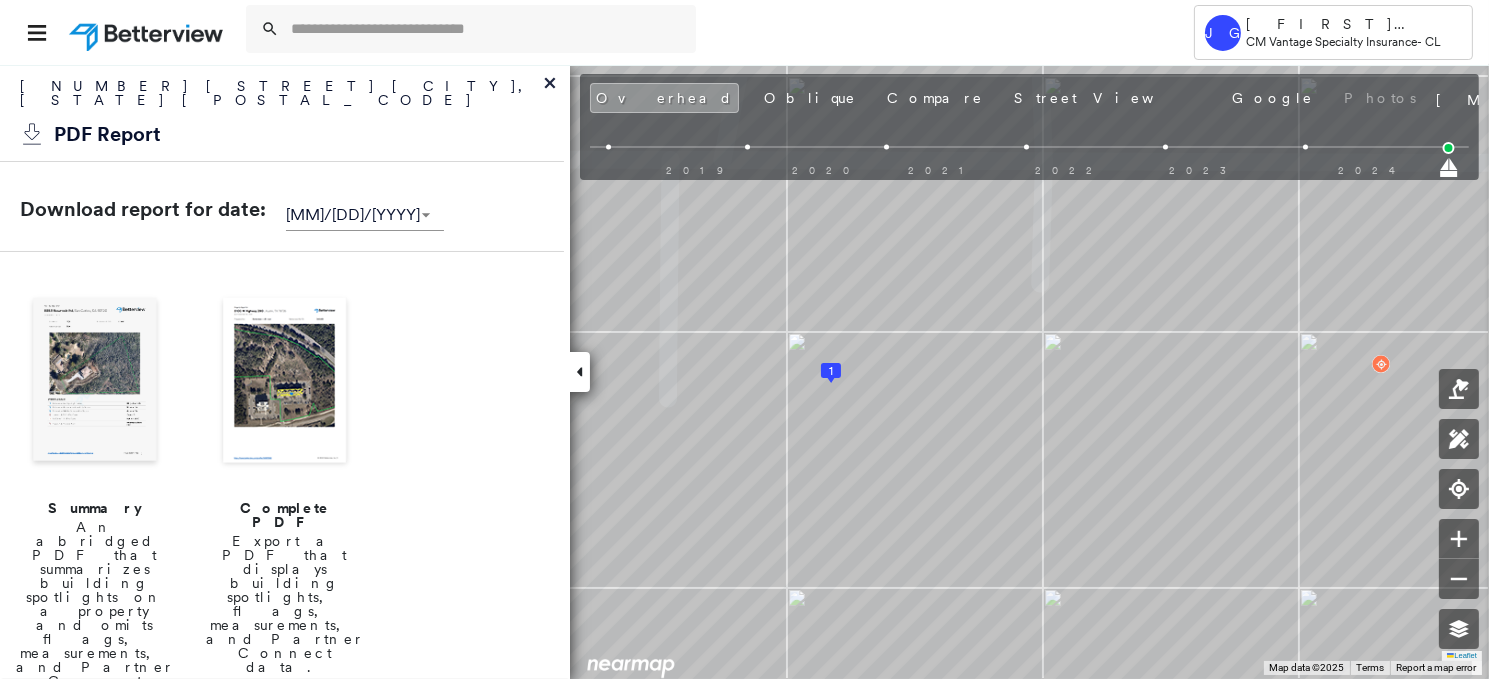 click at bounding box center (285, 382) 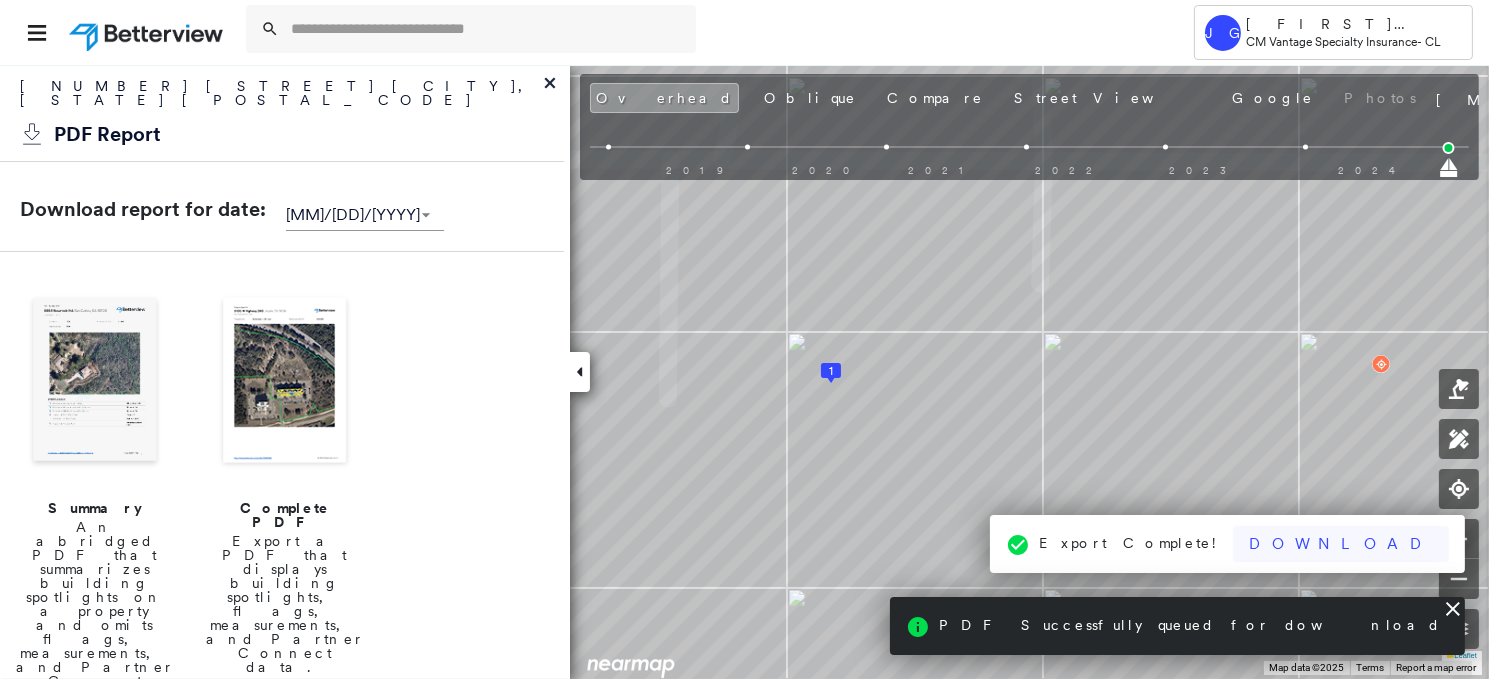 click on "Download" at bounding box center (1341, 544) 